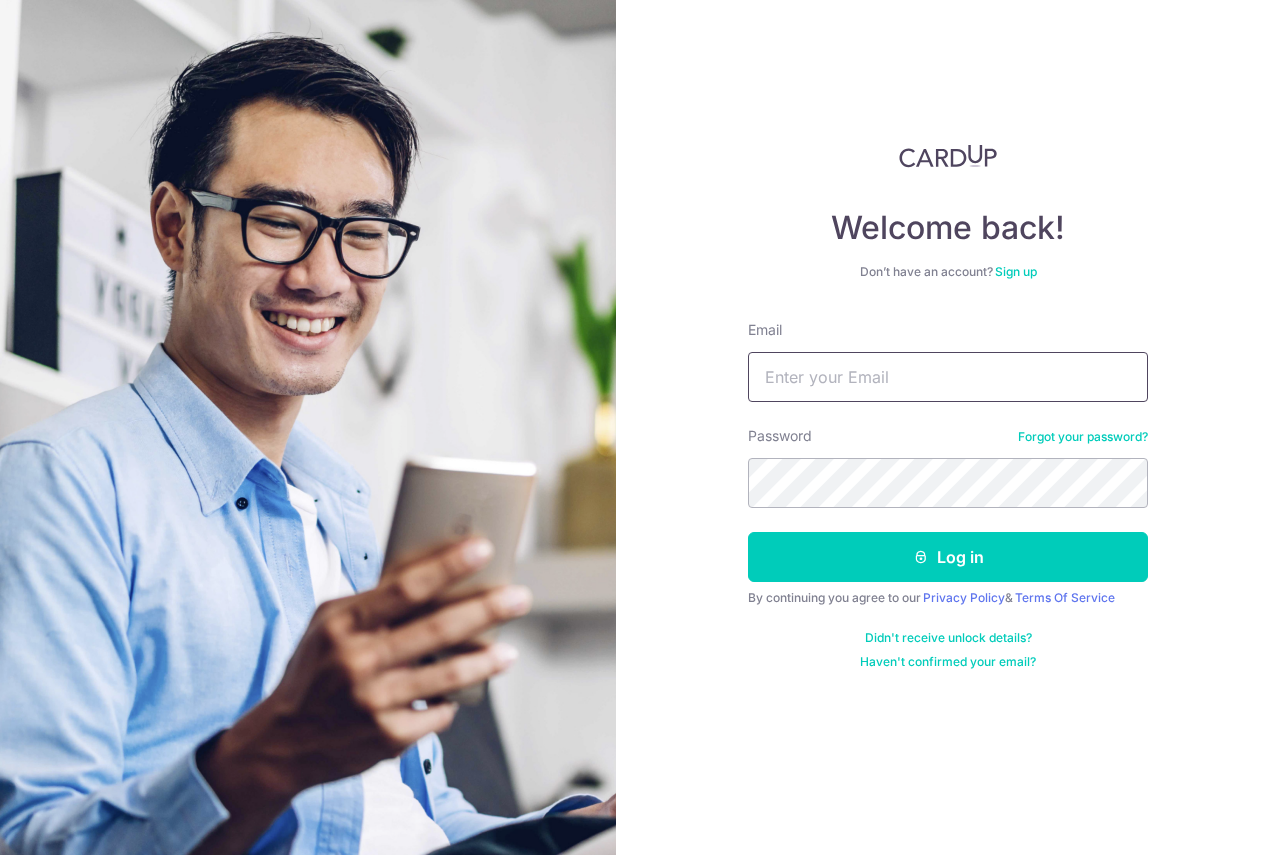 scroll, scrollTop: 0, scrollLeft: 0, axis: both 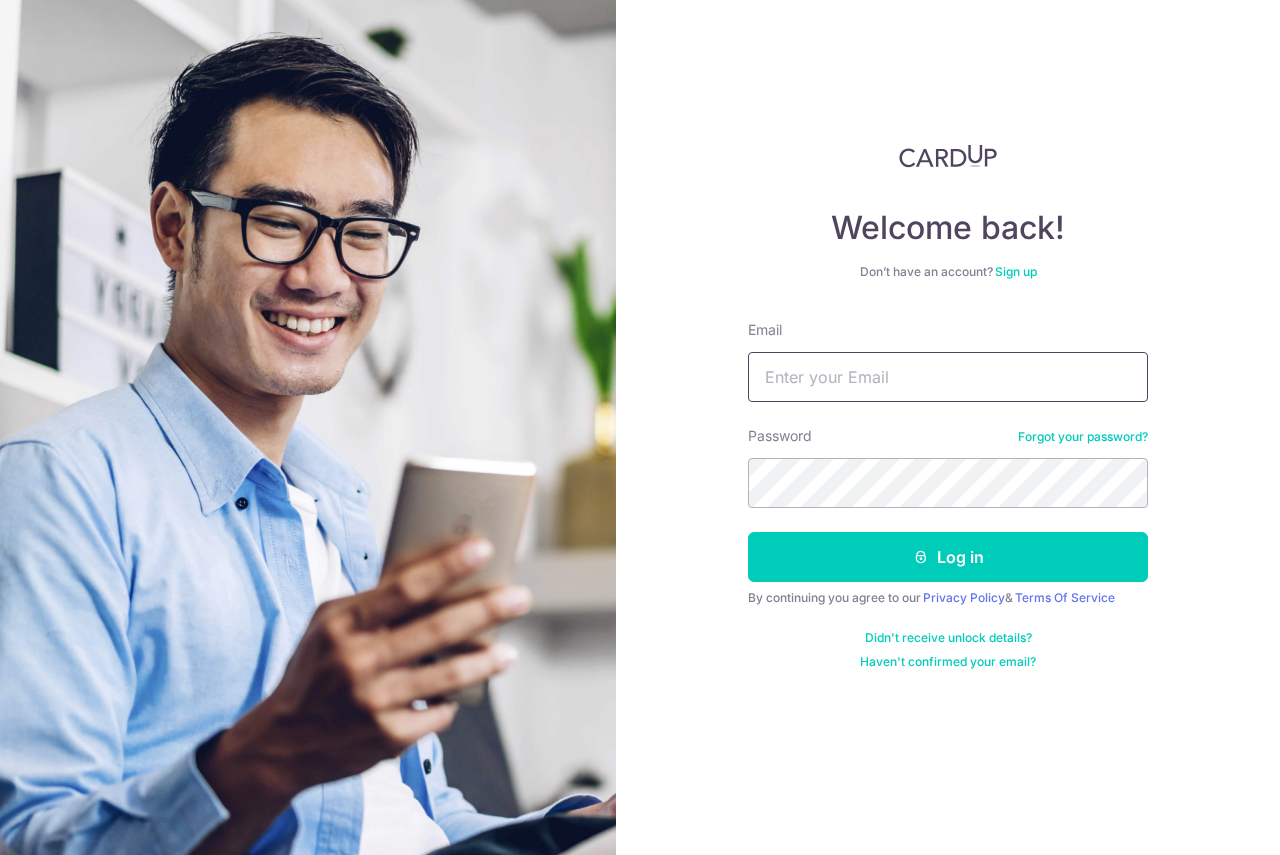 type on "[EMAIL]" 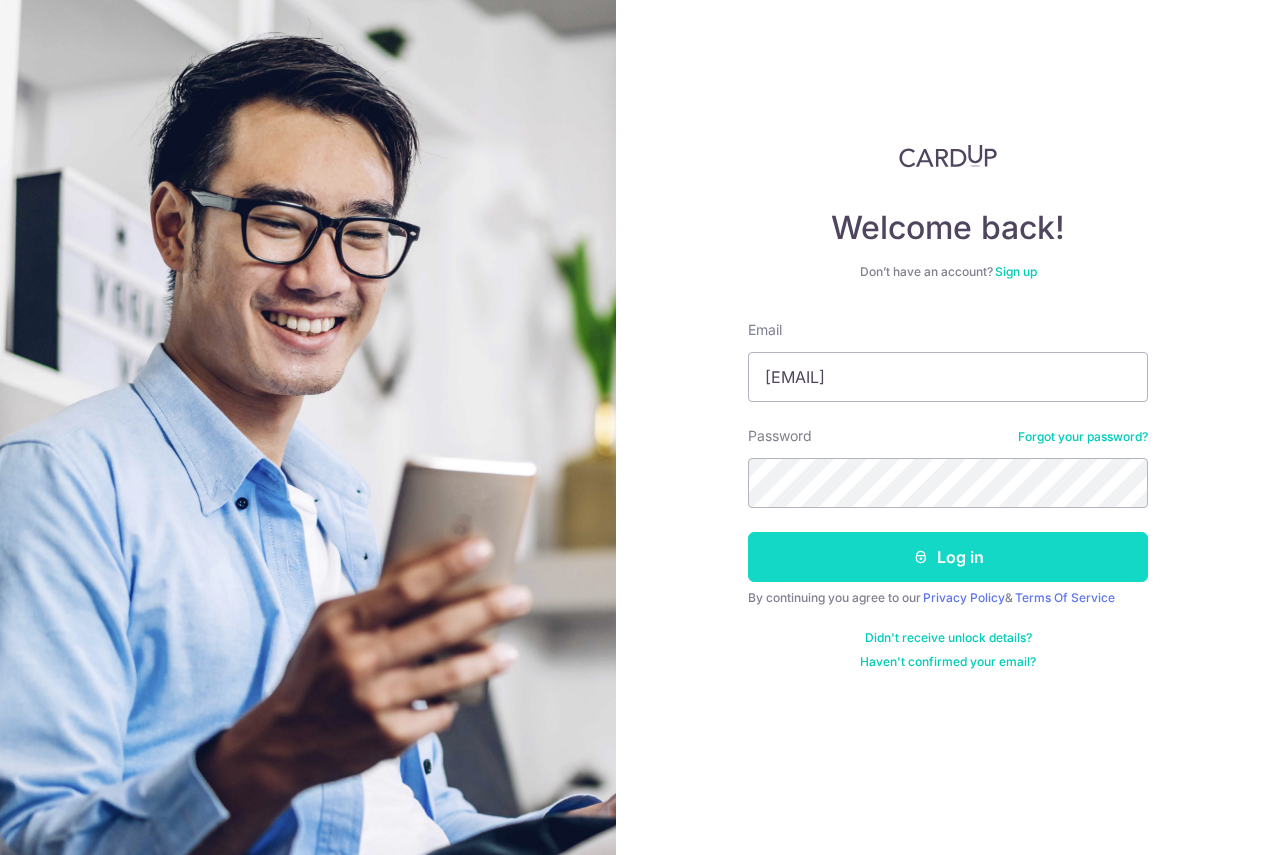 click on "Log in" at bounding box center [948, 557] 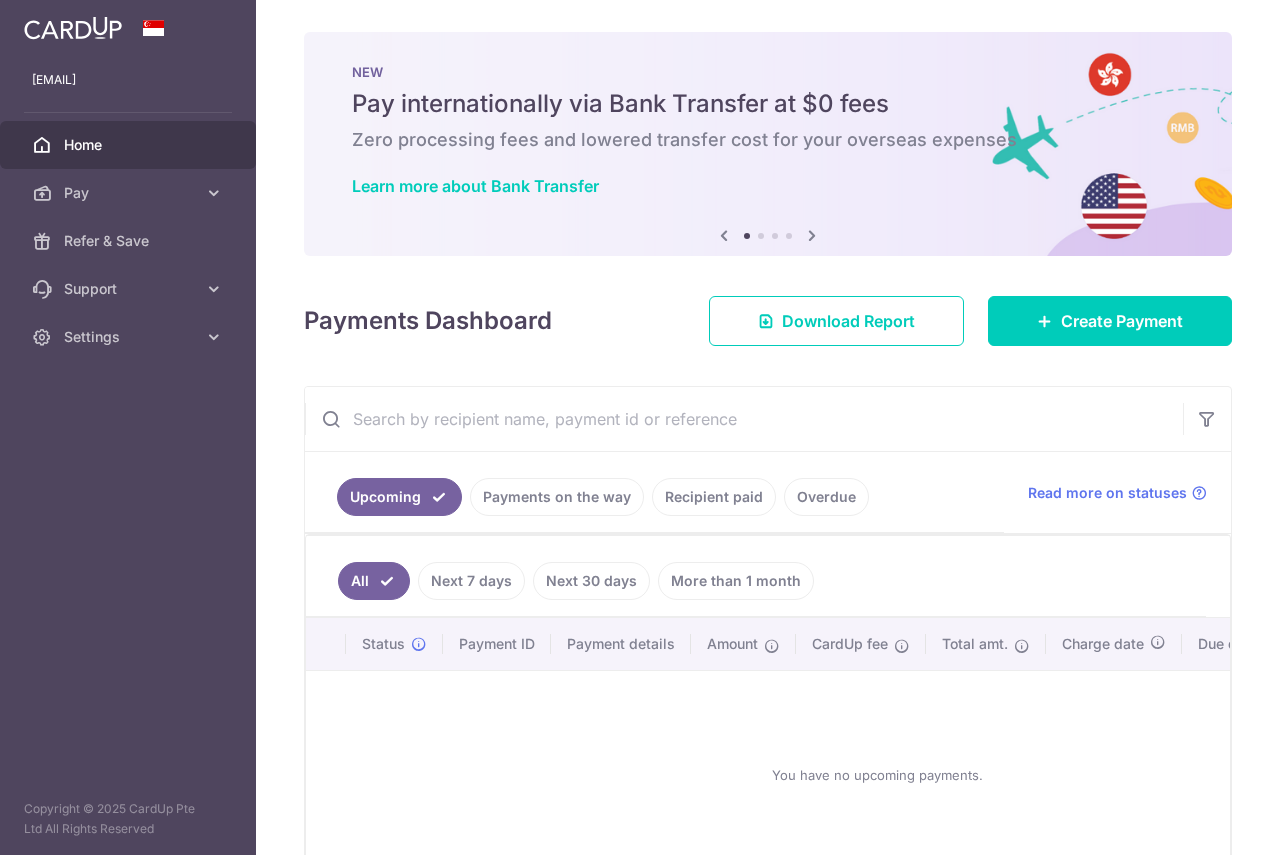 scroll, scrollTop: 0, scrollLeft: 0, axis: both 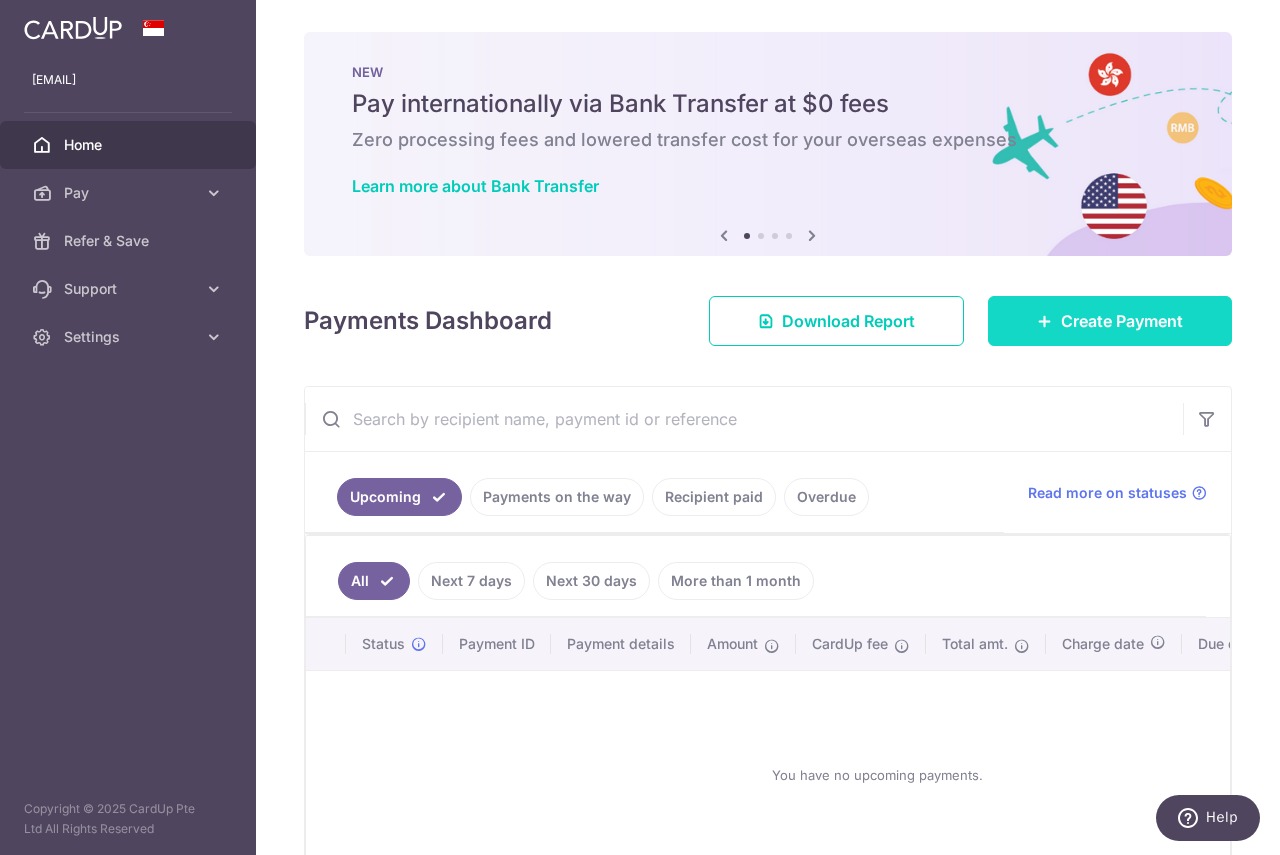 click on "Create Payment" at bounding box center (1122, 321) 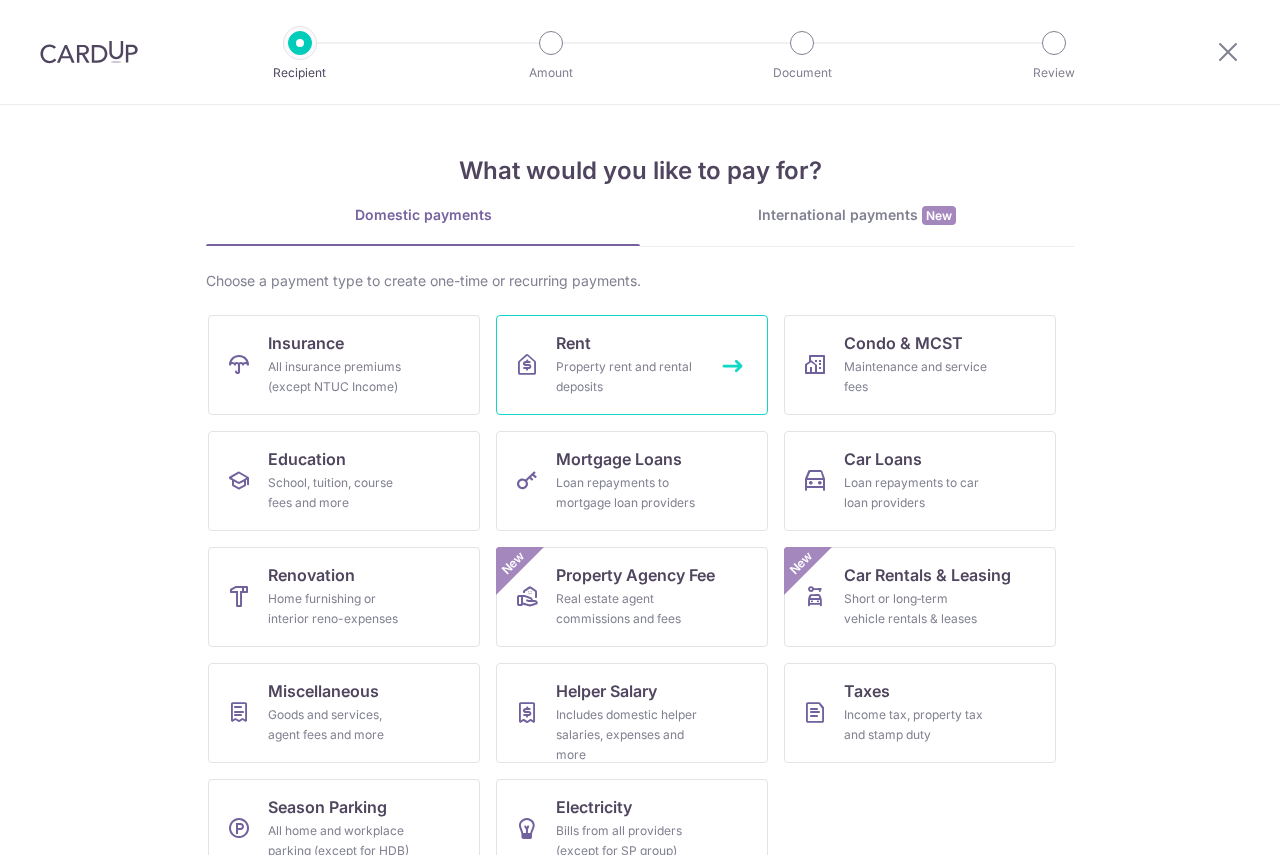 scroll, scrollTop: 0, scrollLeft: 0, axis: both 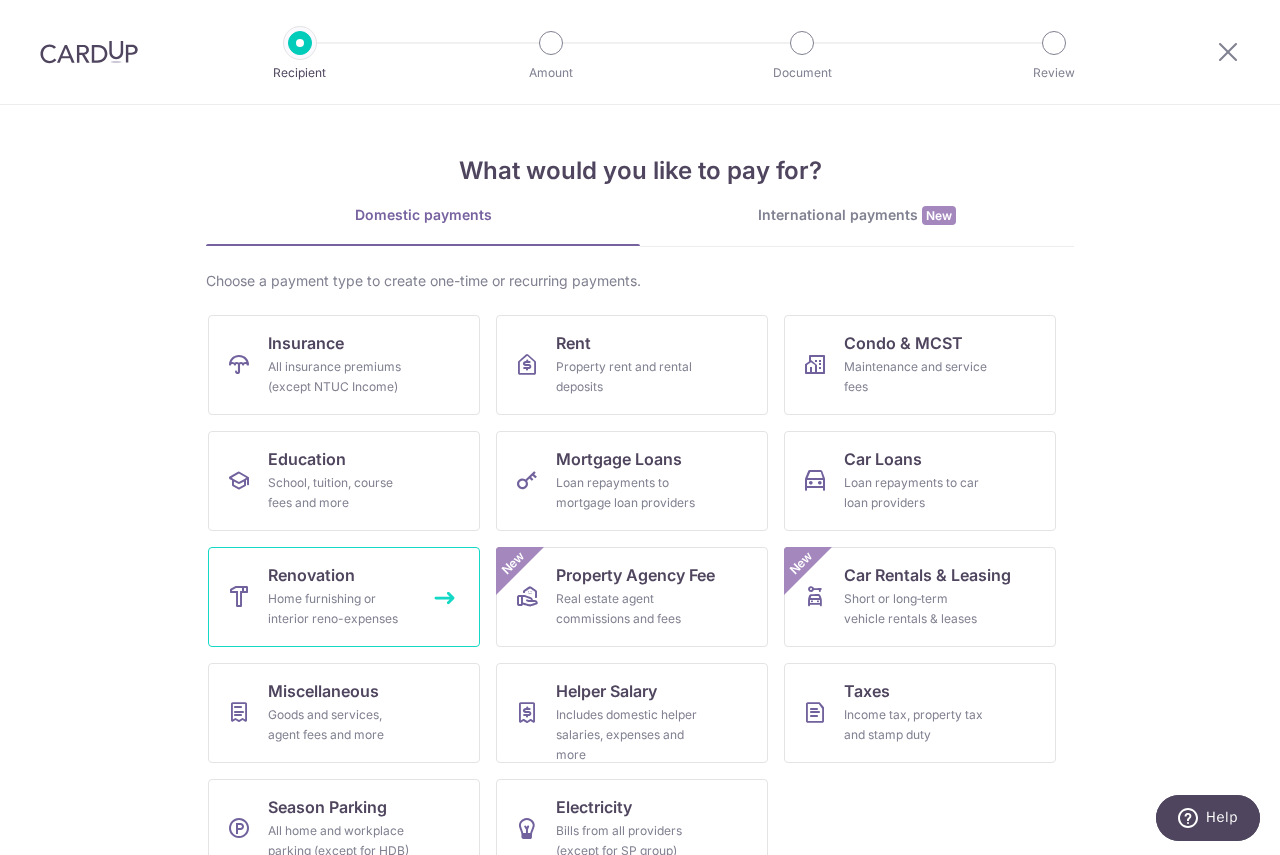 click on "Home furnishing or interior reno-expenses" at bounding box center (340, 609) 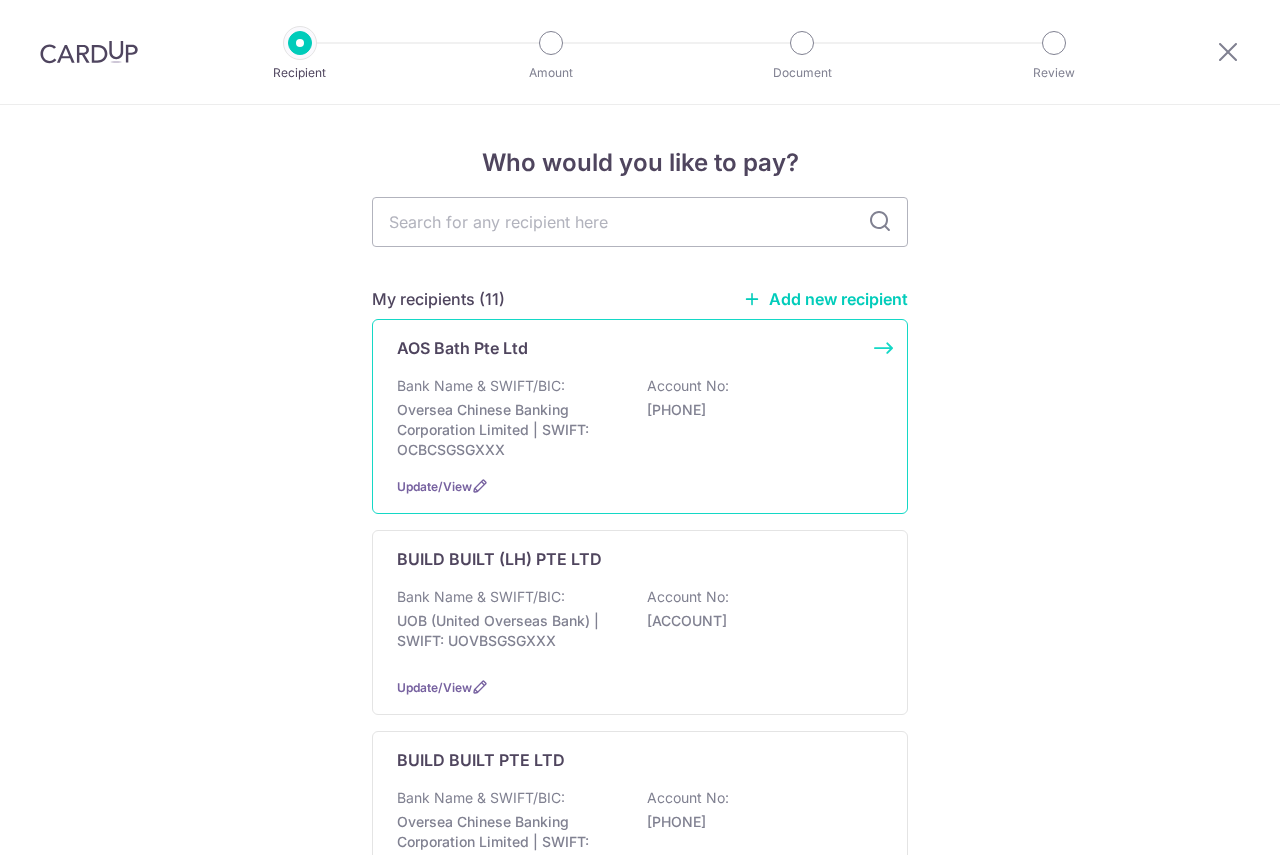 scroll, scrollTop: 0, scrollLeft: 0, axis: both 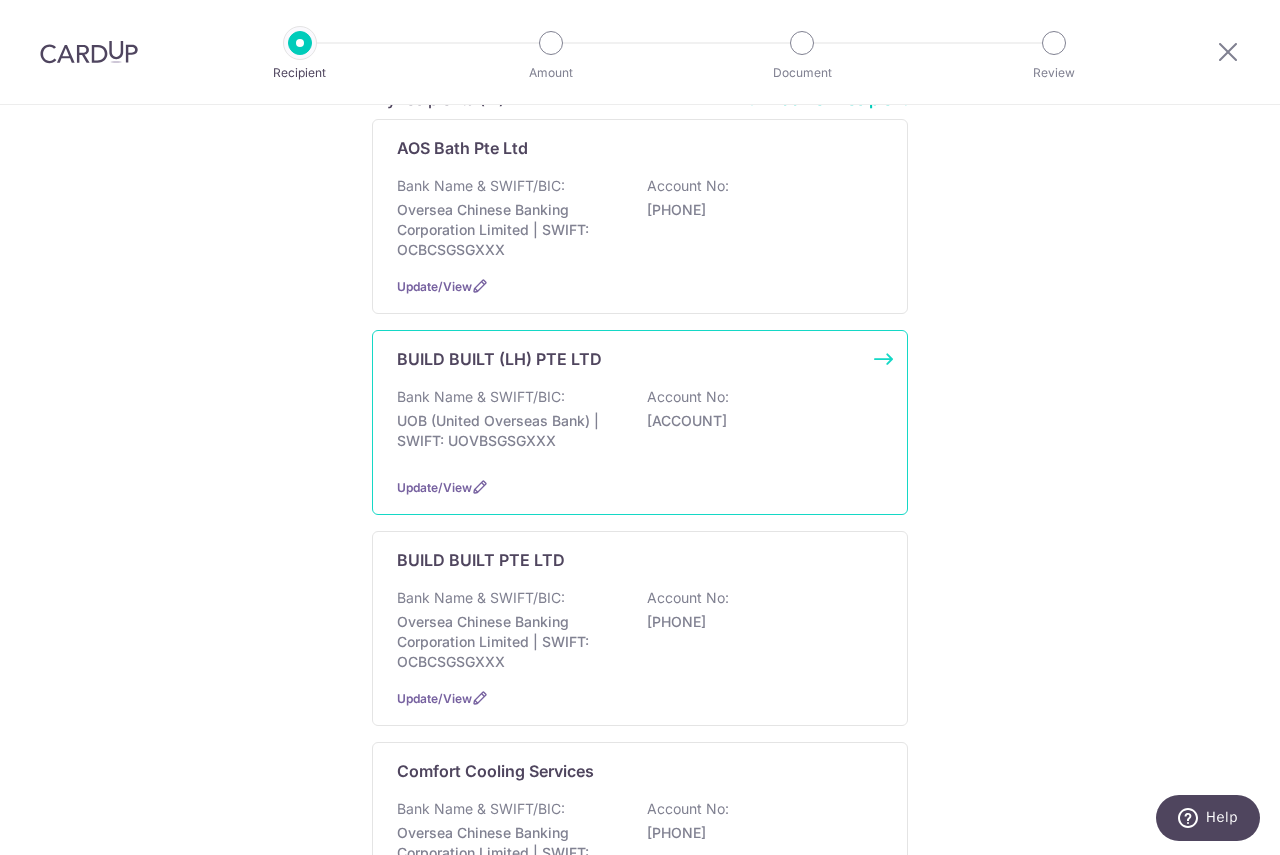 click on "Bank Name & SWIFT/BIC:
UOB (United Overseas Bank) | SWIFT: UOVBSGSGXXX
Account No:
3413216093" at bounding box center [640, 424] 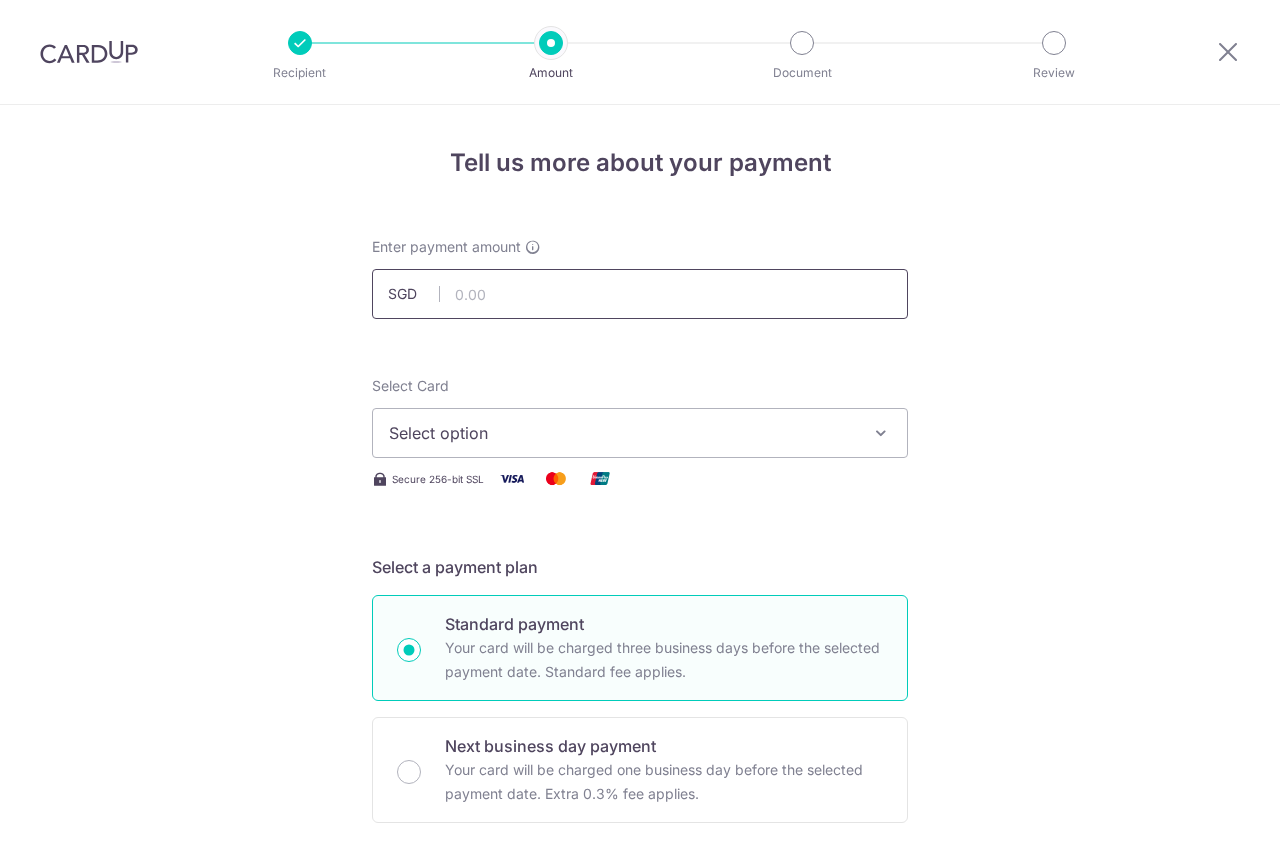 scroll, scrollTop: 0, scrollLeft: 0, axis: both 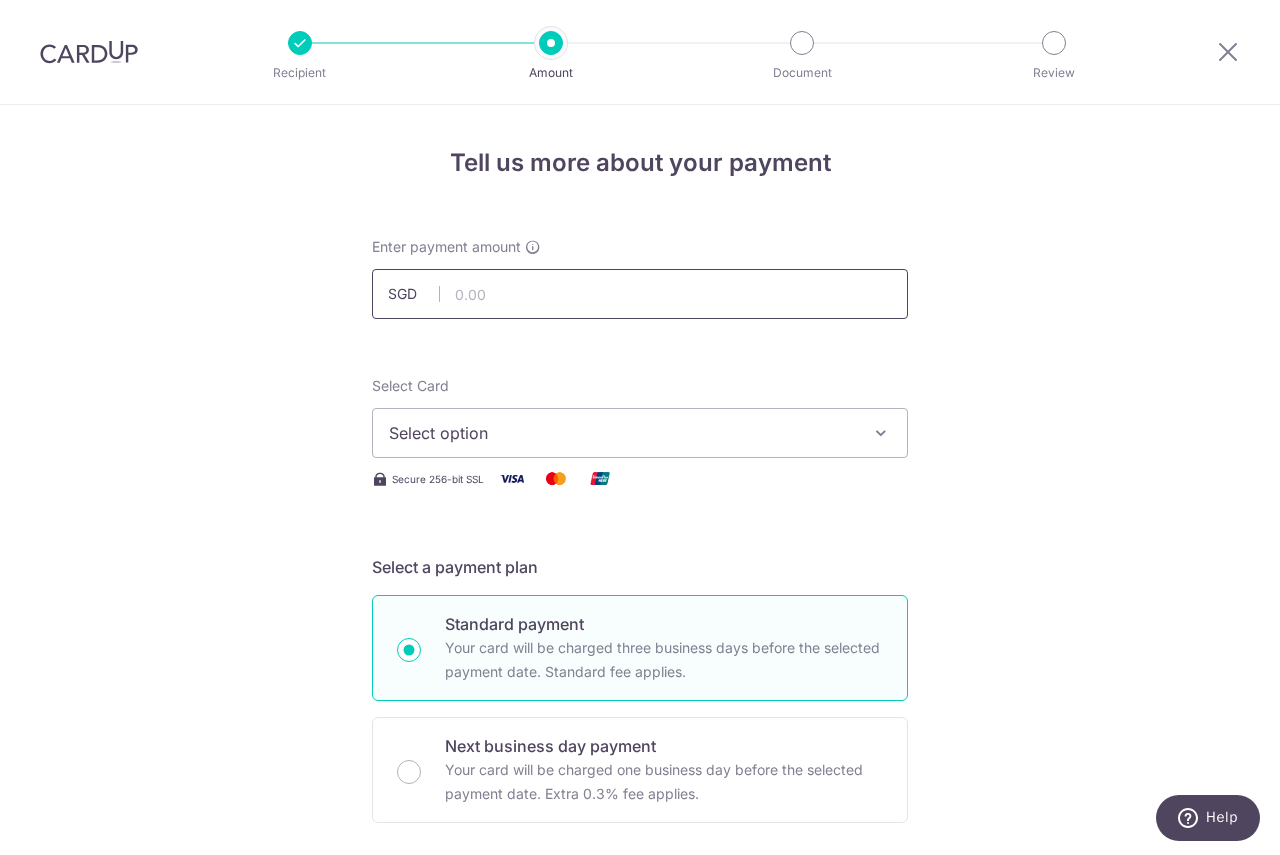 click at bounding box center (640, 294) 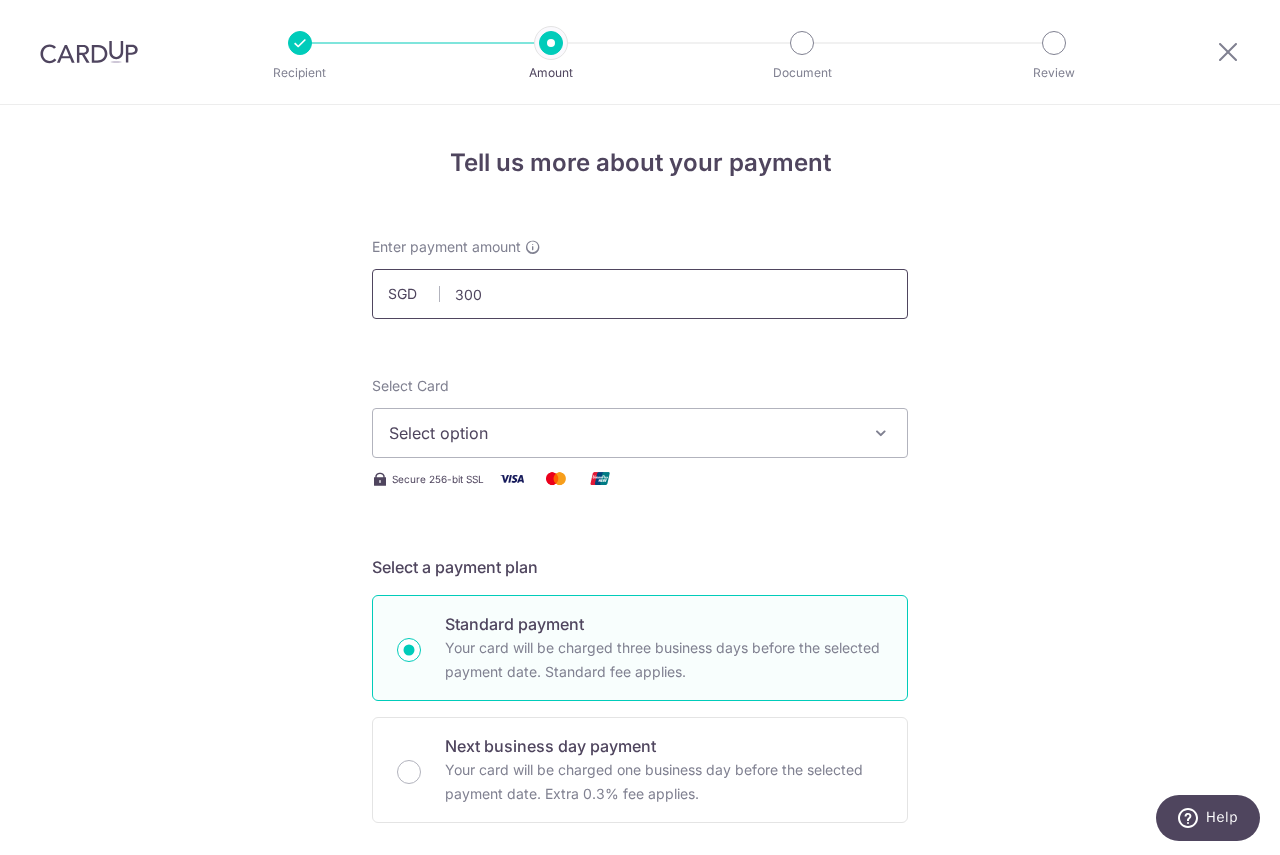 type on "300.00" 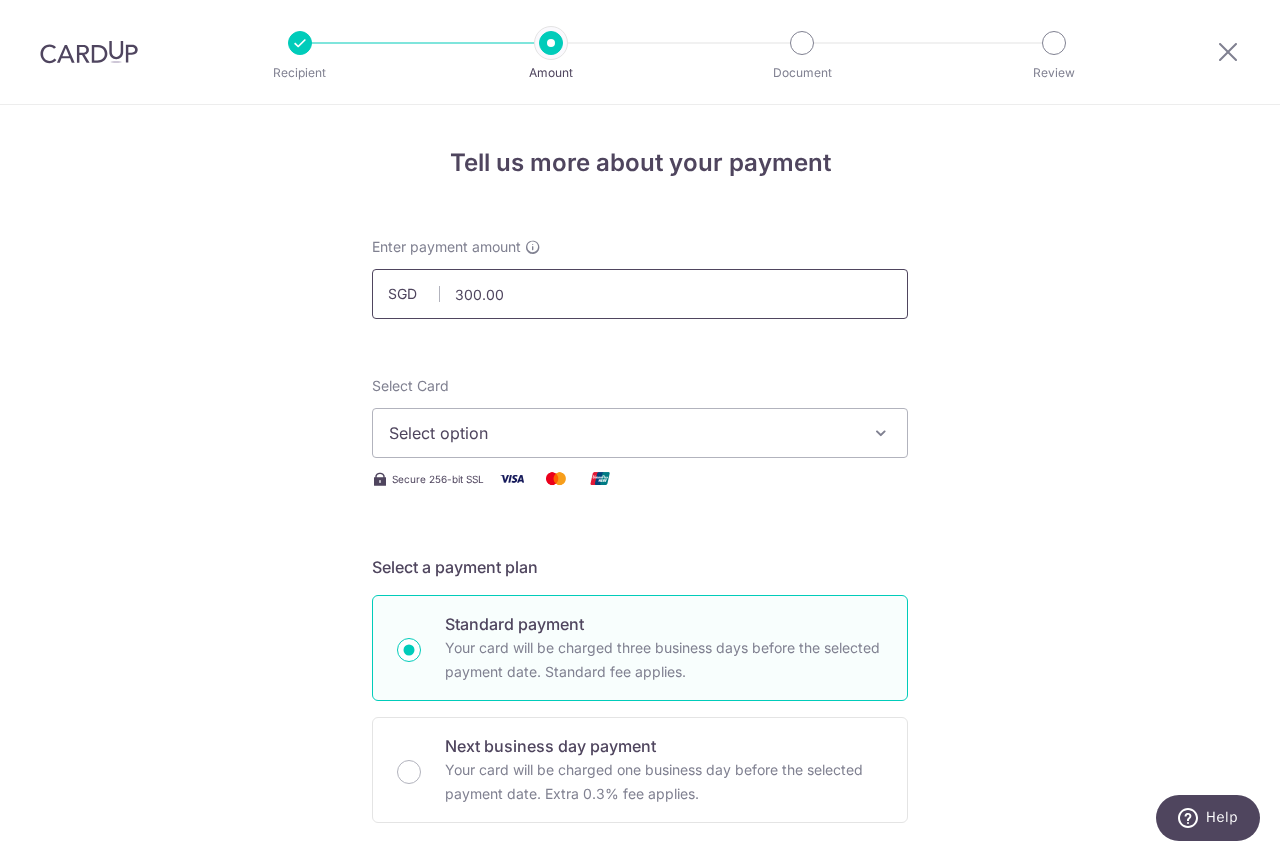 type 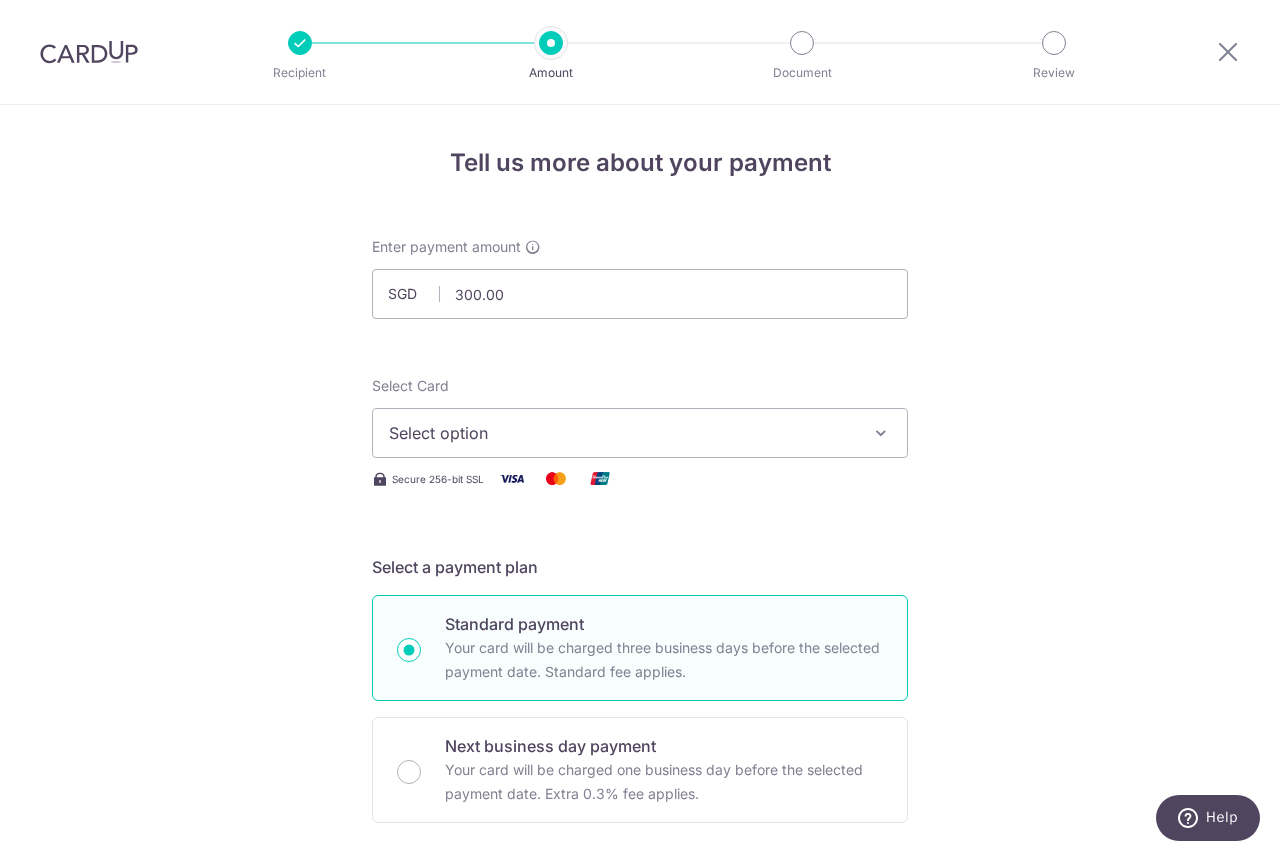 click on "Select option" at bounding box center (622, 433) 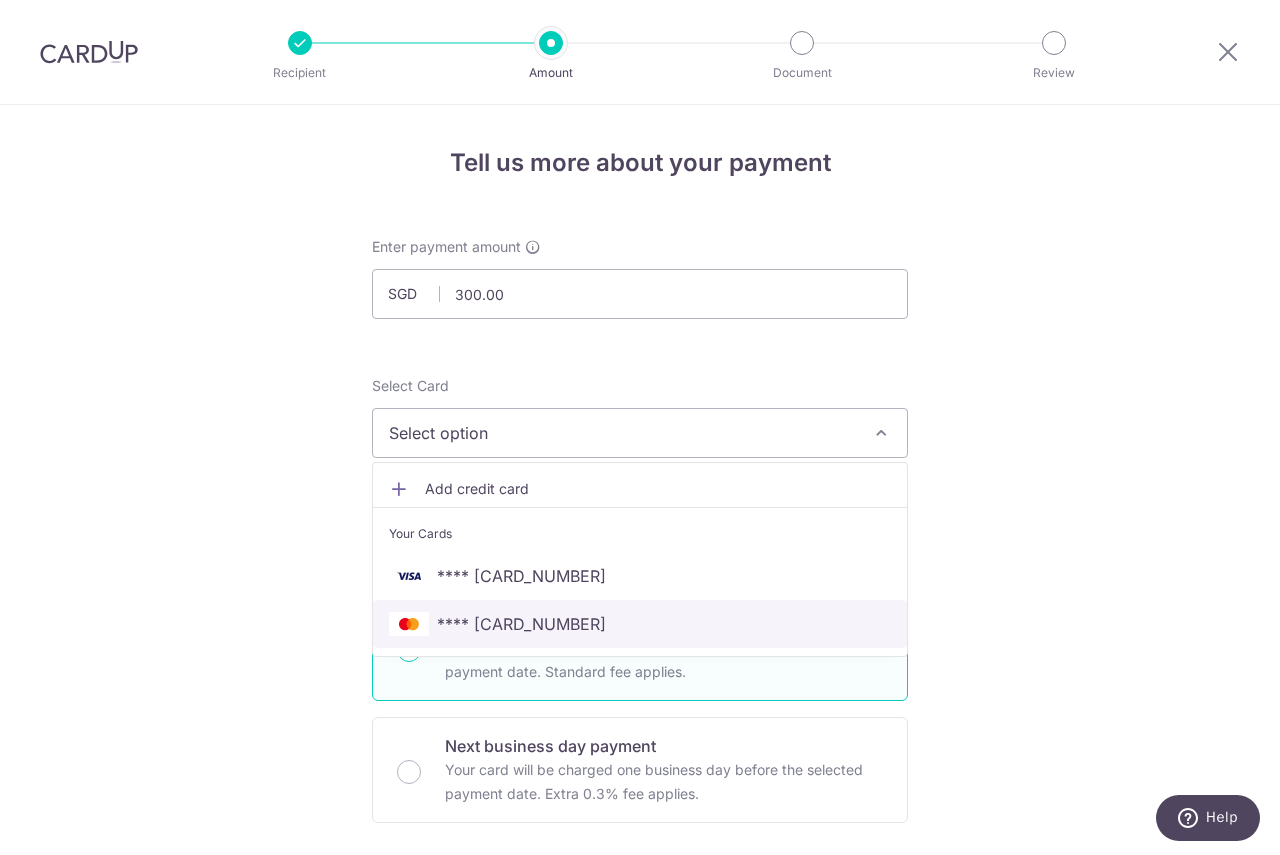 click on "**** [LAST]" at bounding box center (521, 624) 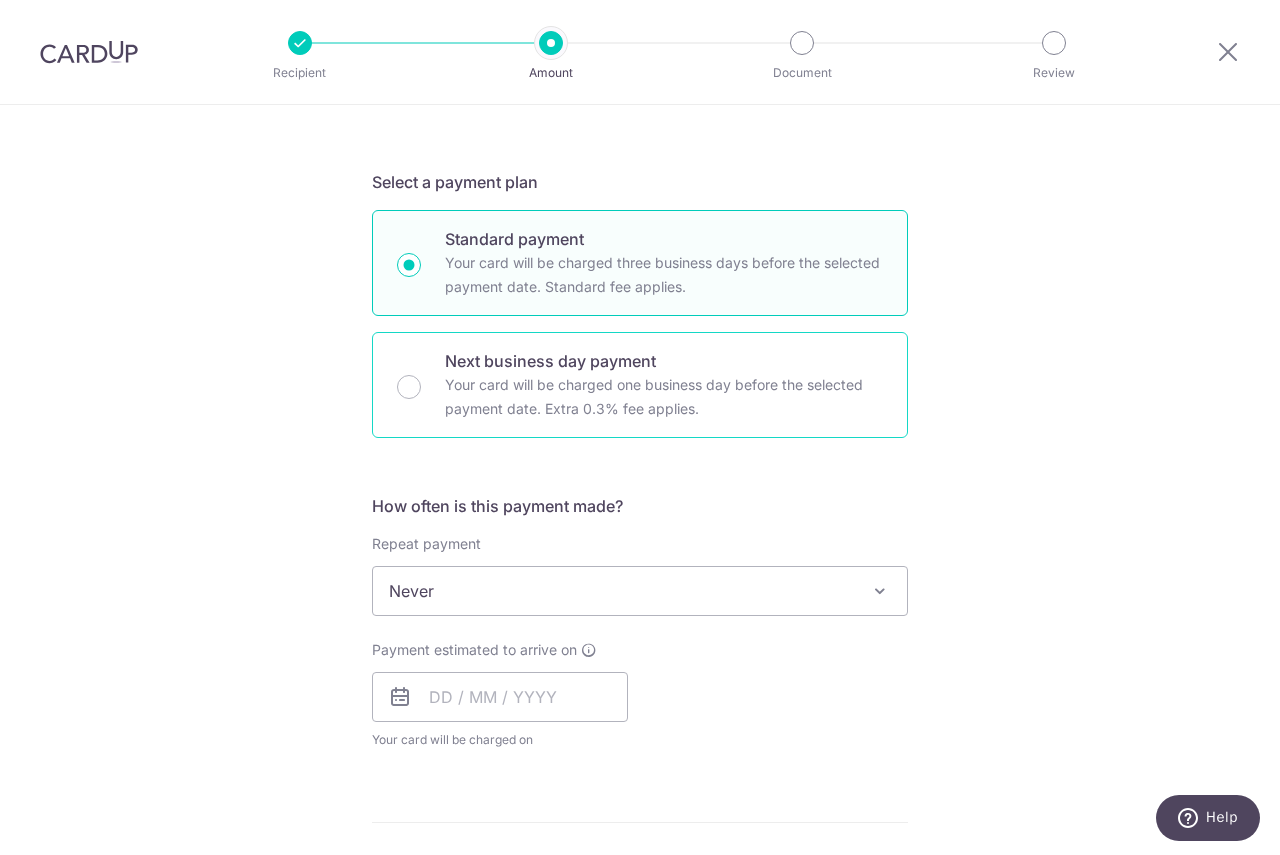 scroll, scrollTop: 400, scrollLeft: 0, axis: vertical 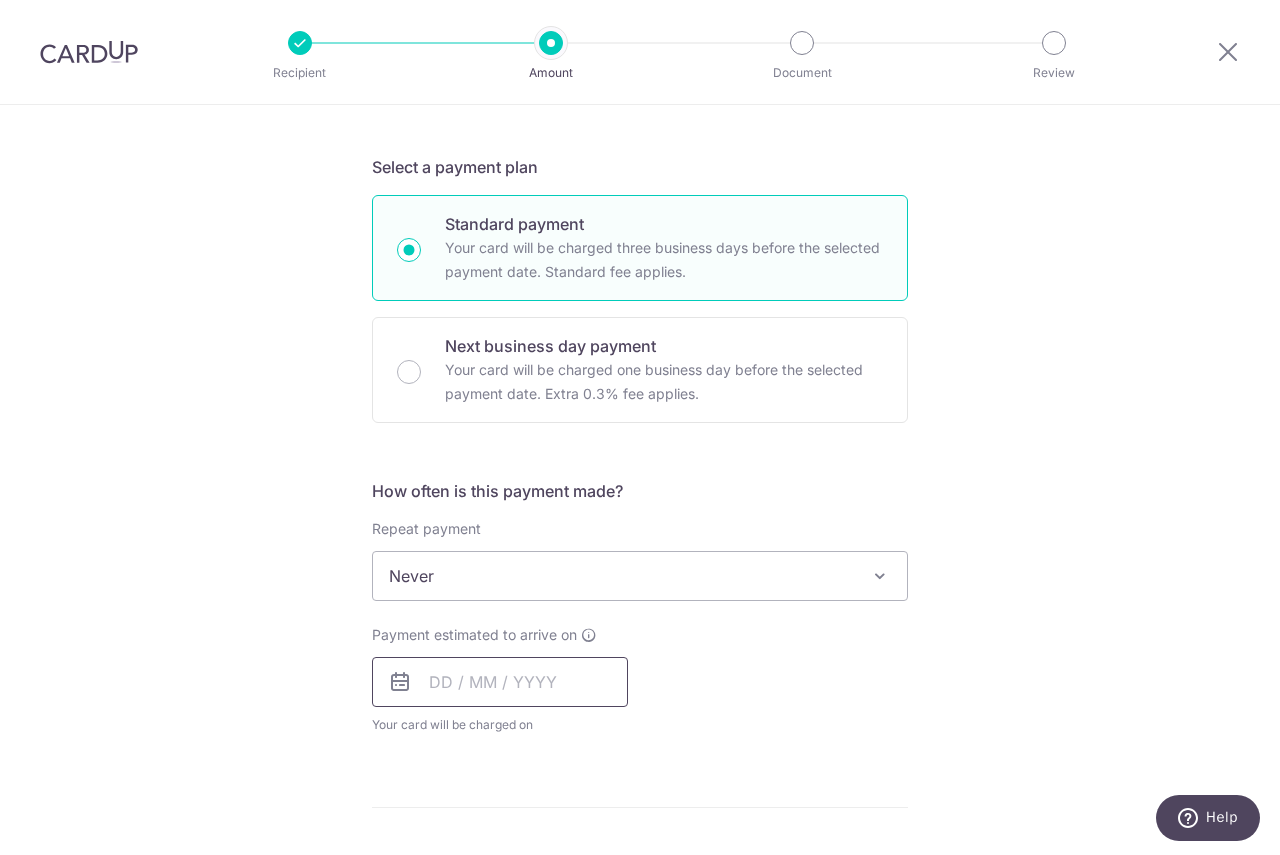 click at bounding box center (500, 682) 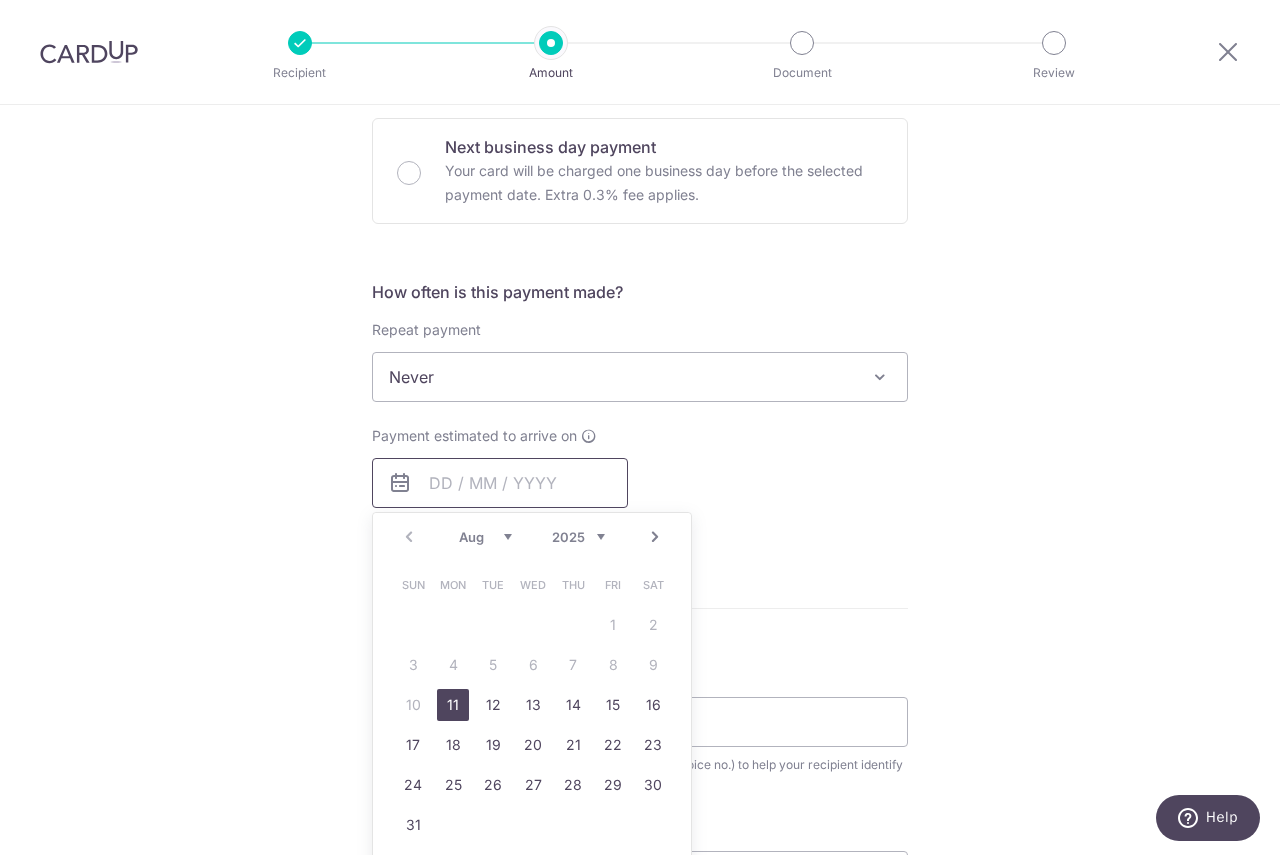 scroll, scrollTop: 600, scrollLeft: 0, axis: vertical 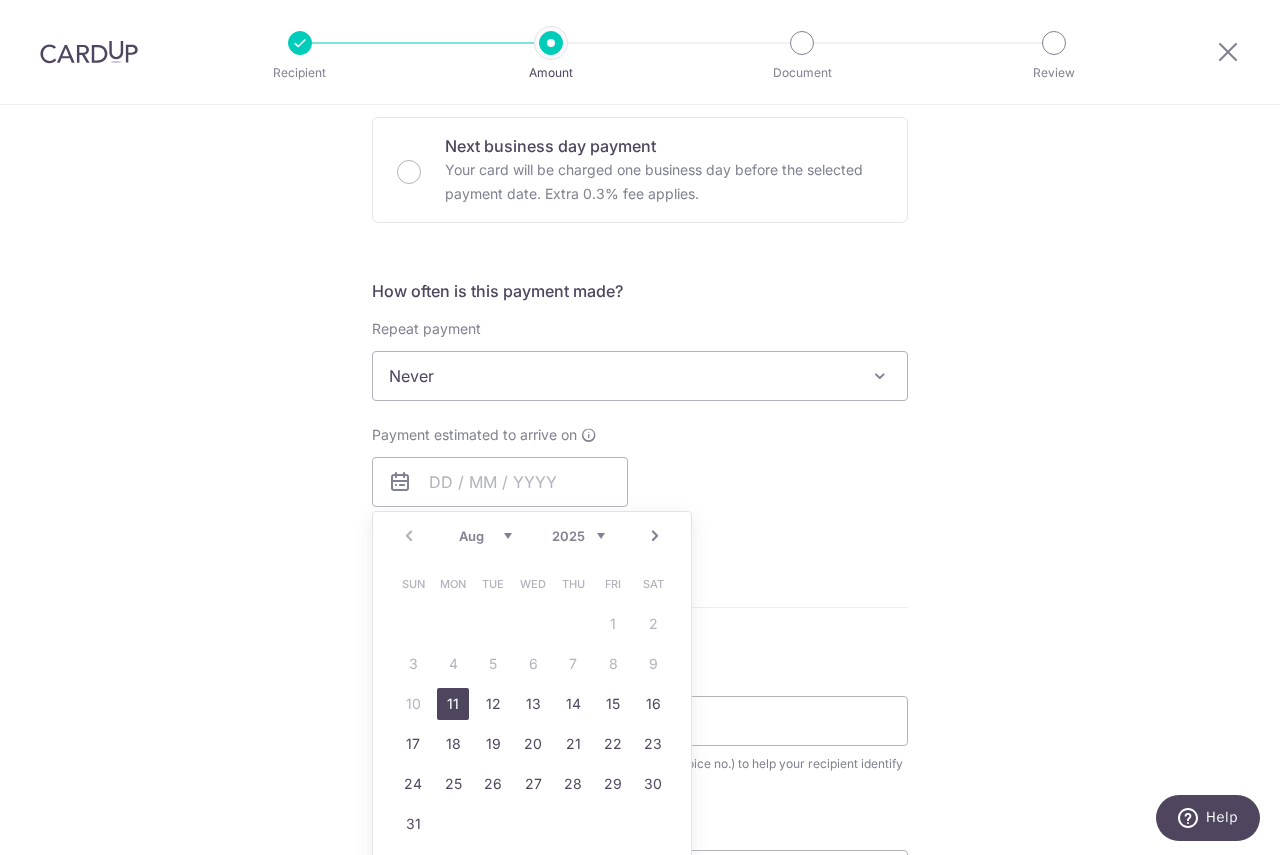 click on "11" at bounding box center (453, 704) 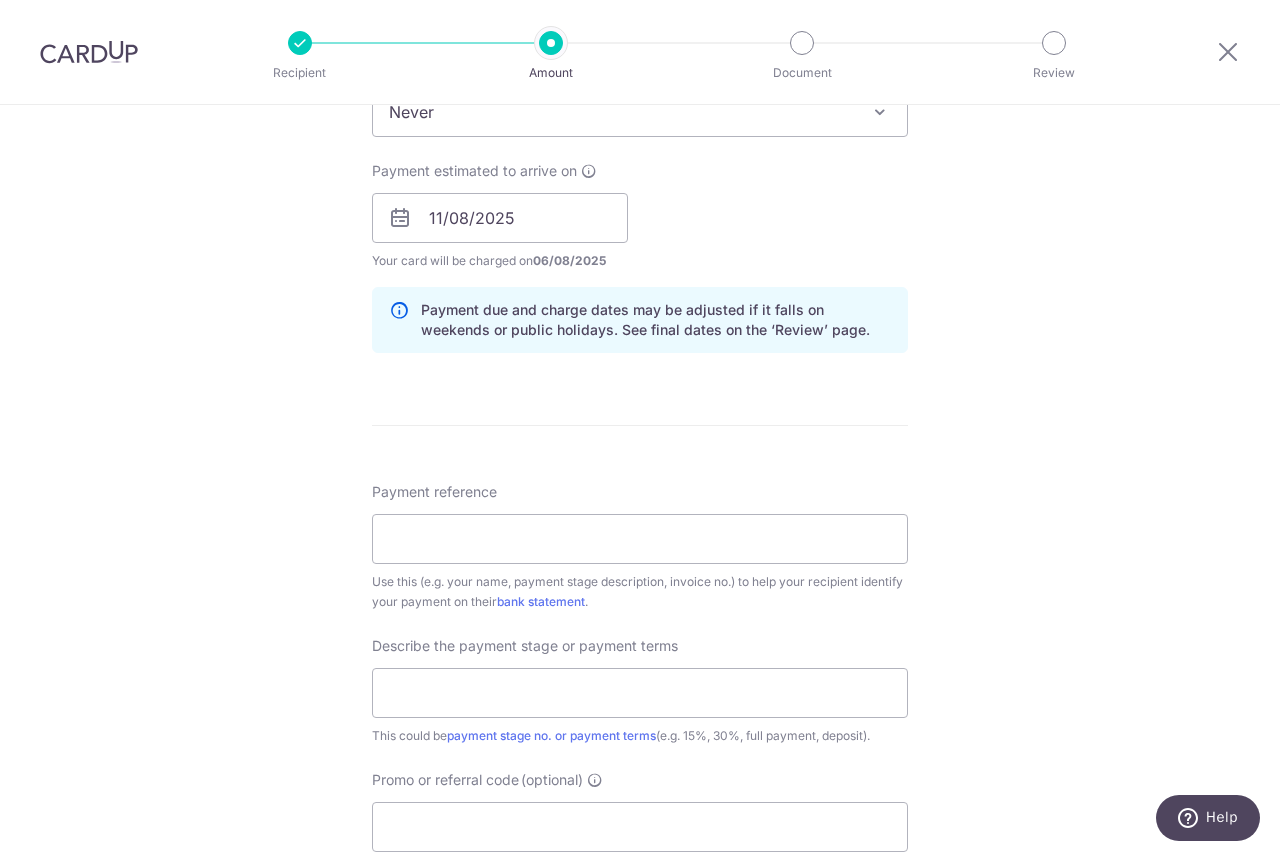 scroll, scrollTop: 900, scrollLeft: 0, axis: vertical 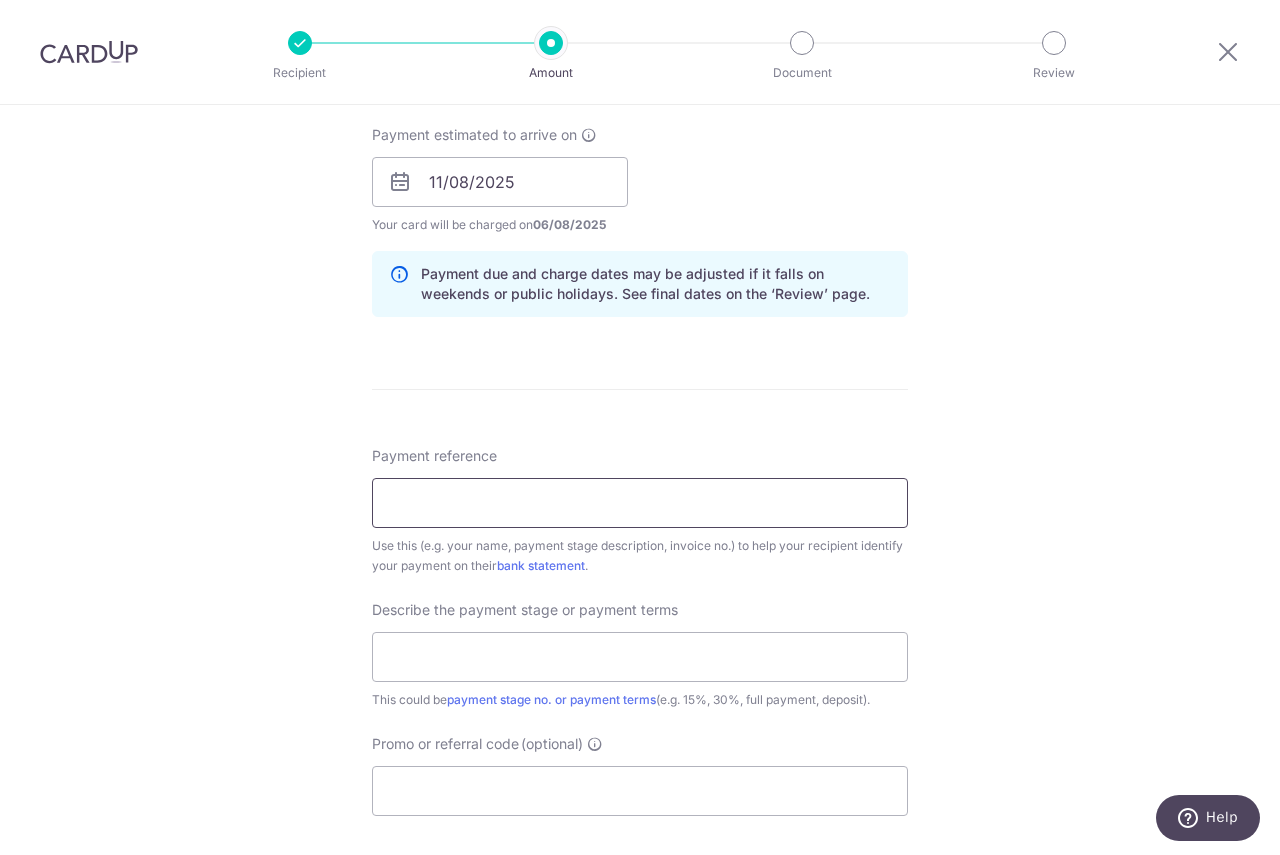 click on "Payment reference" at bounding box center (640, 503) 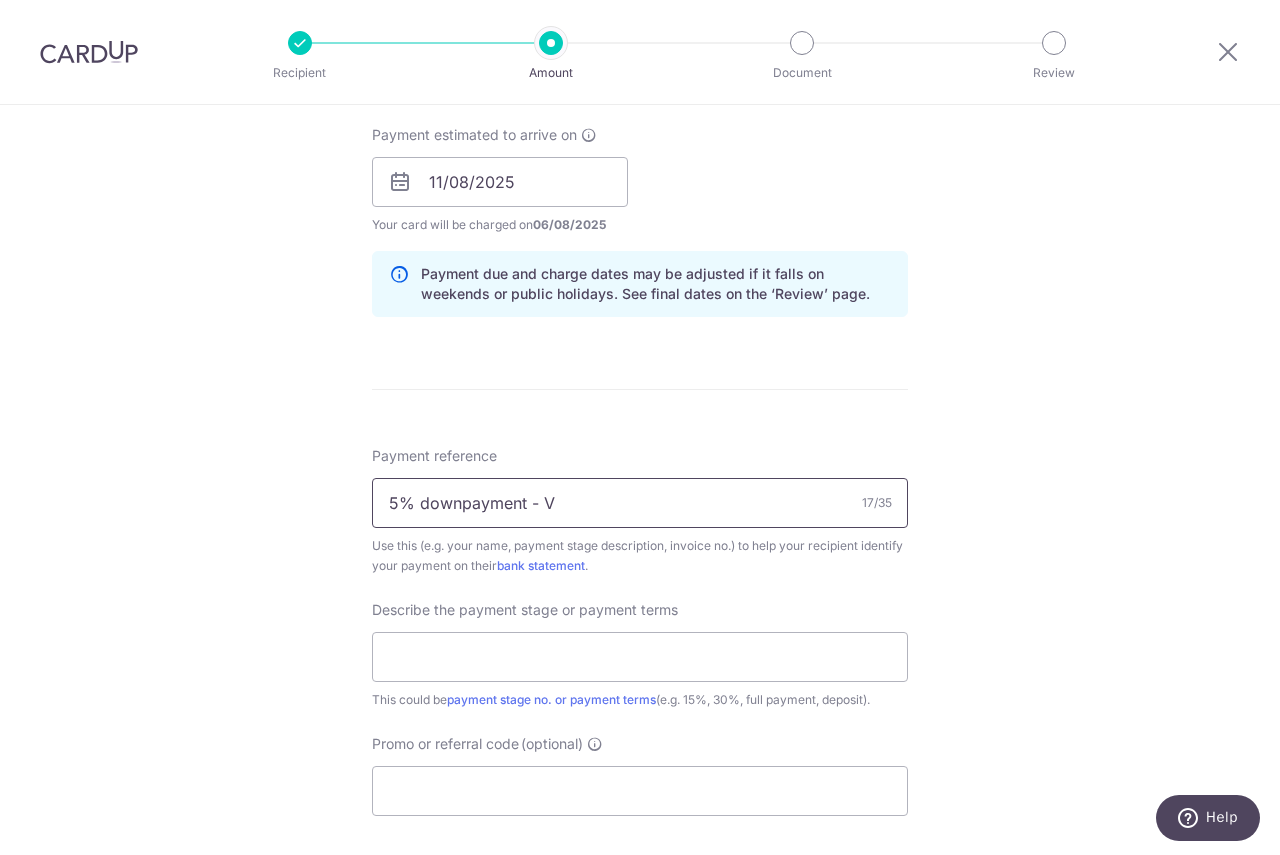 type on "5% downpayment - VO" 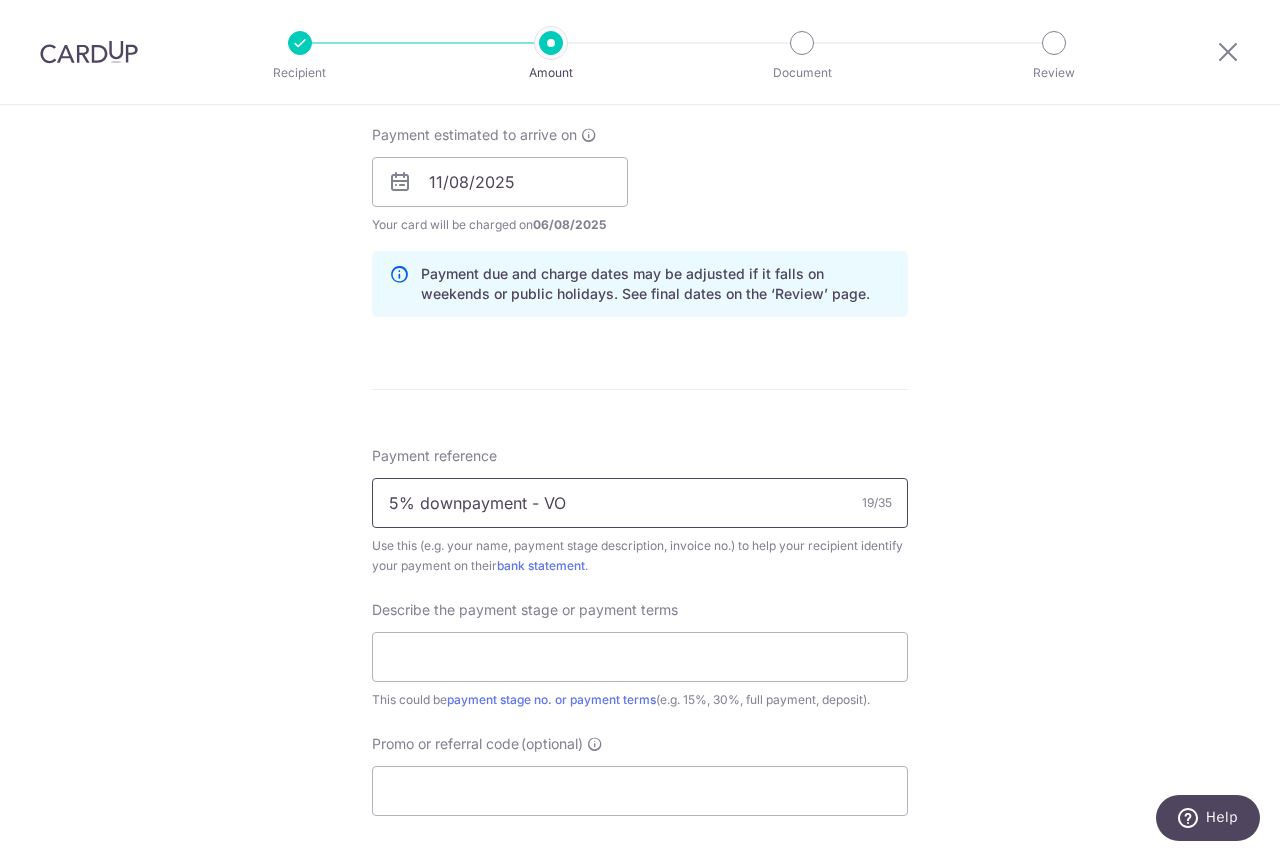 drag, startPoint x: 673, startPoint y: 512, endPoint x: 210, endPoint y: 515, distance: 463.0097 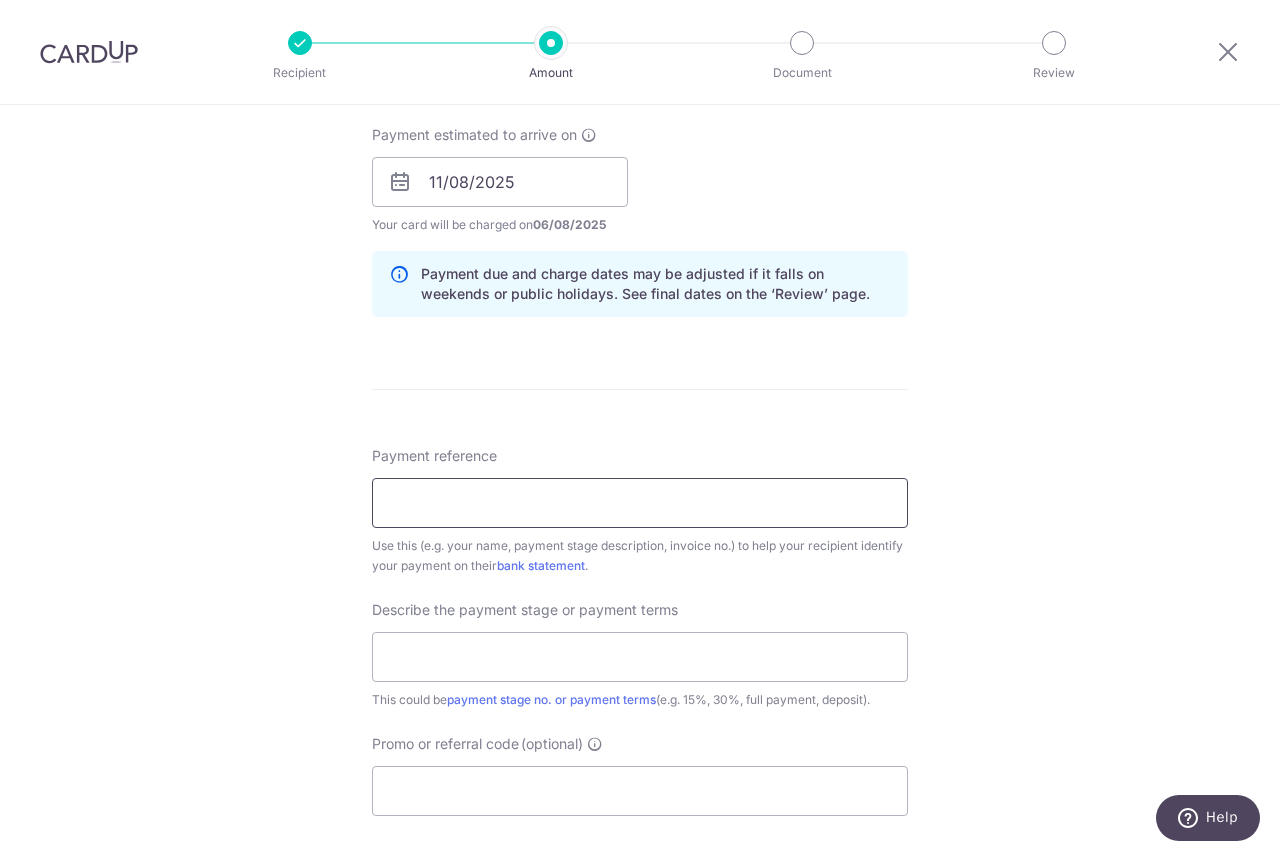click on "Payment reference" at bounding box center [640, 503] 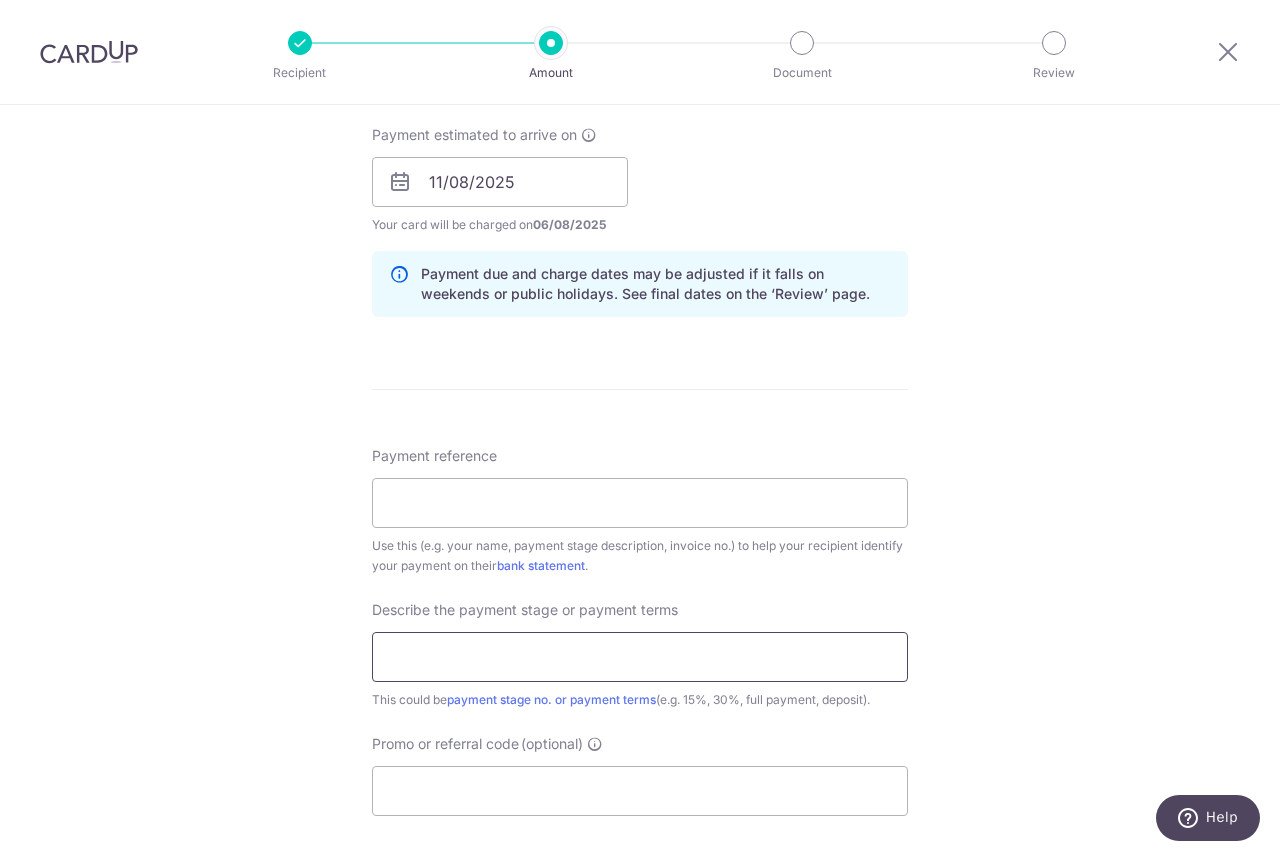 click at bounding box center (640, 657) 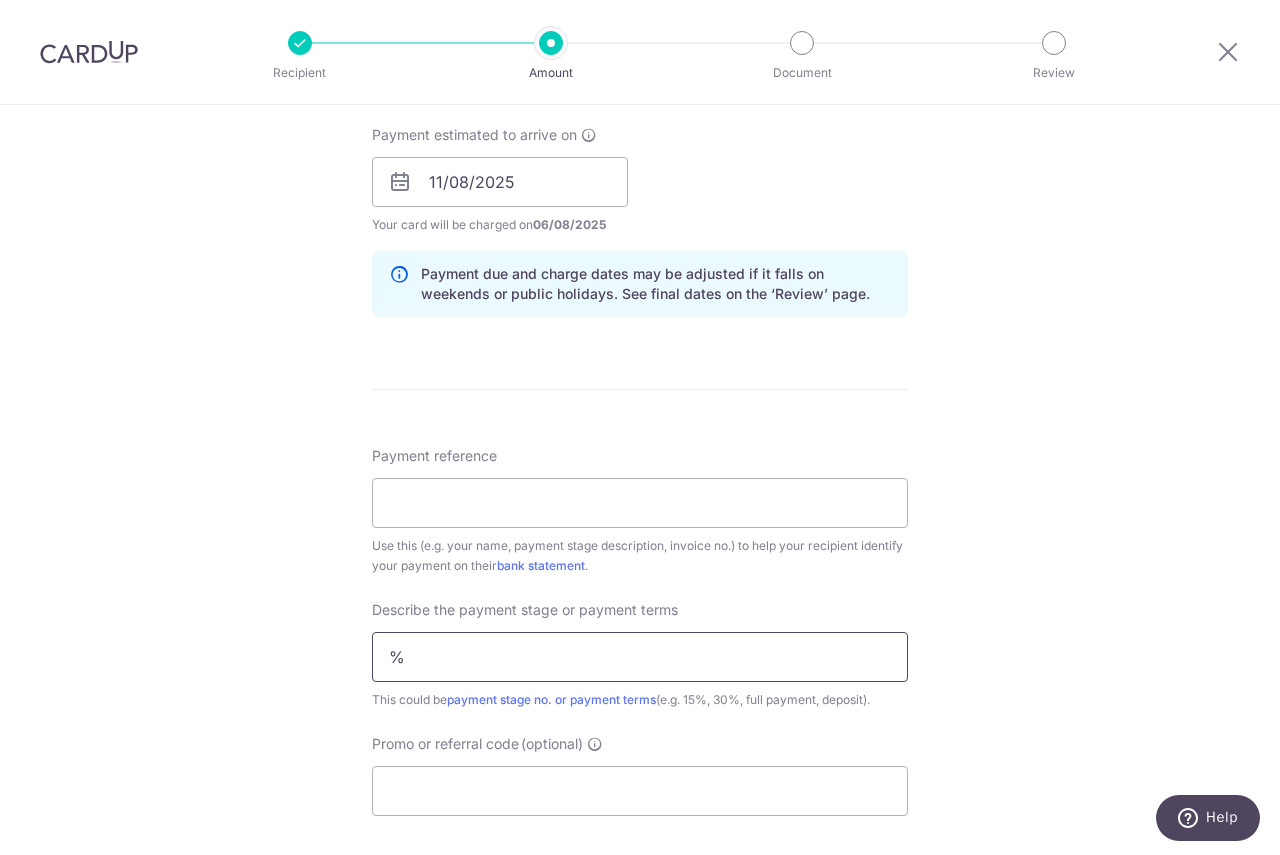 type on "%" 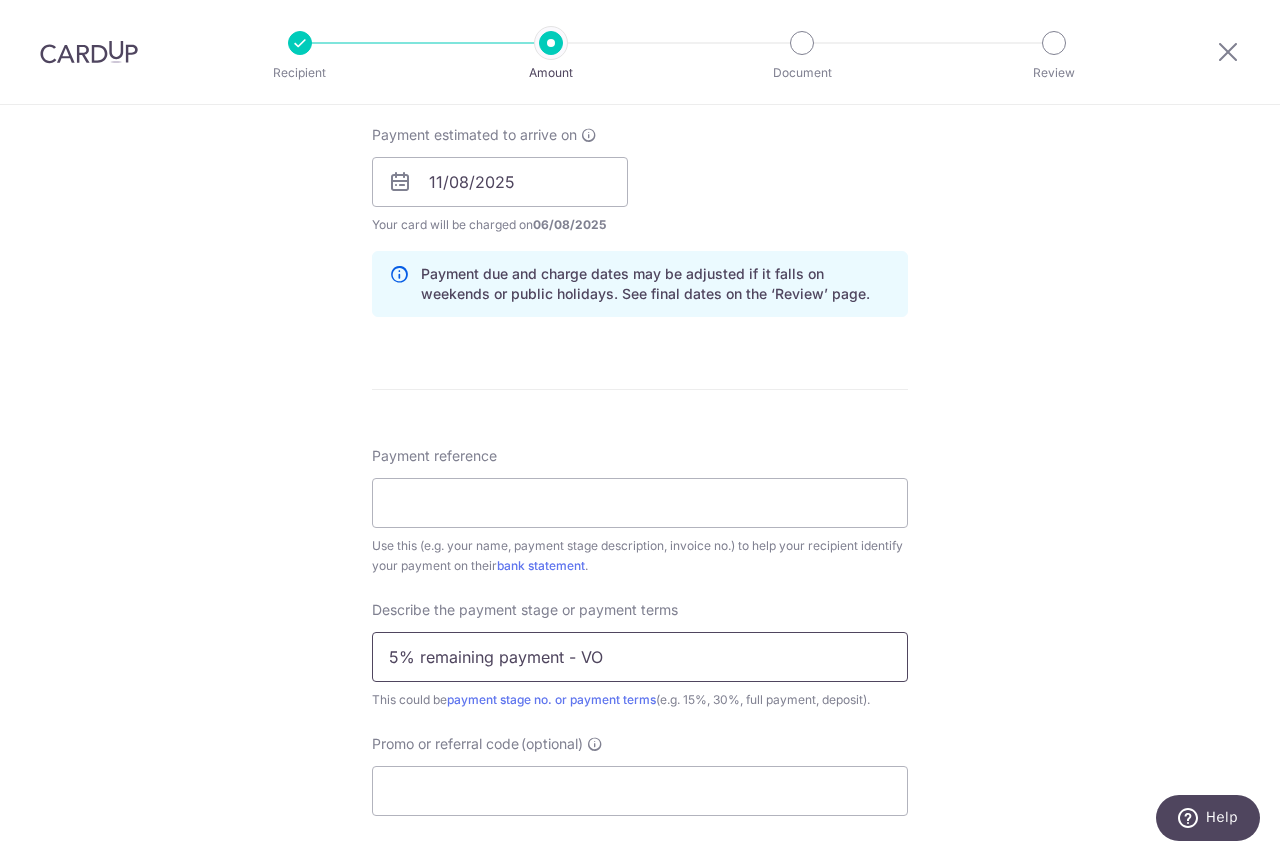 type on "5% remaining payment - VO" 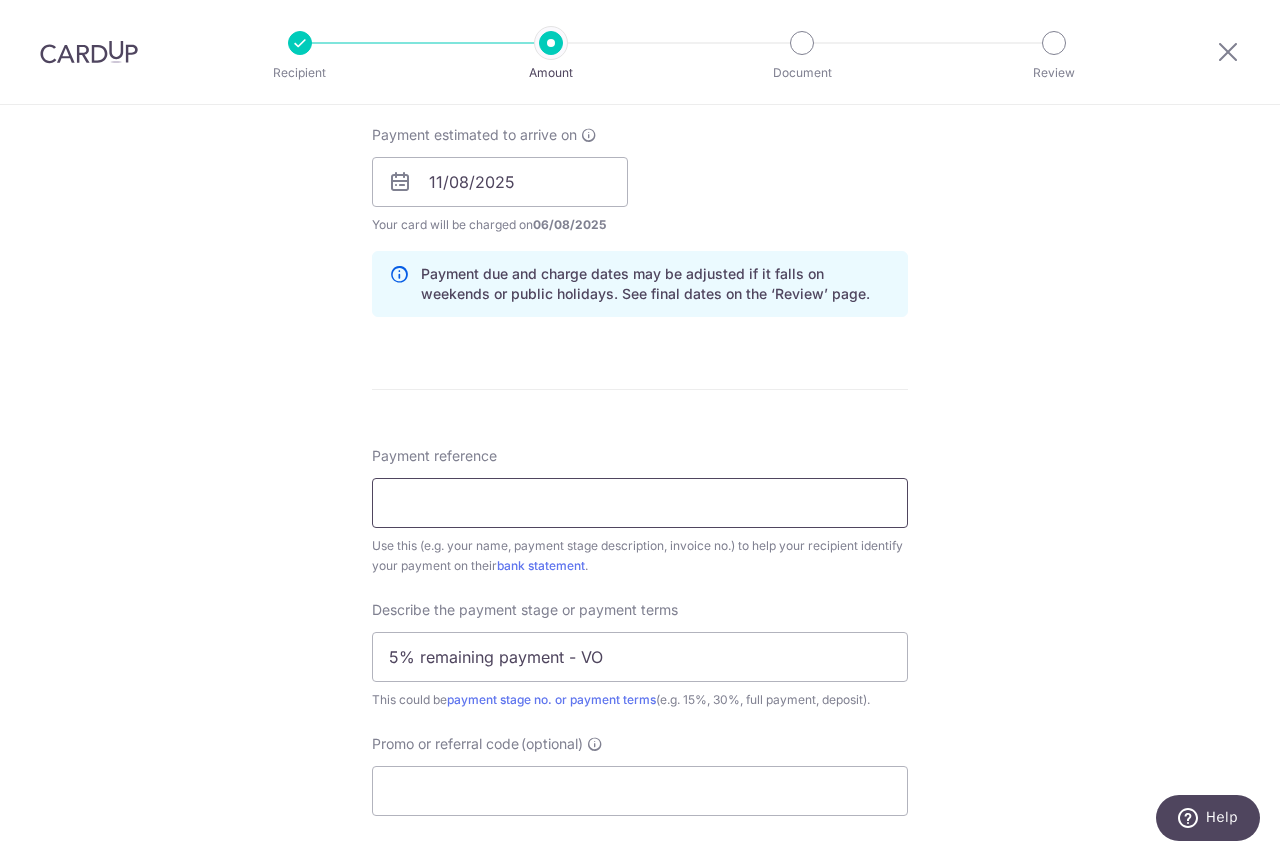 click on "Payment reference" at bounding box center [640, 503] 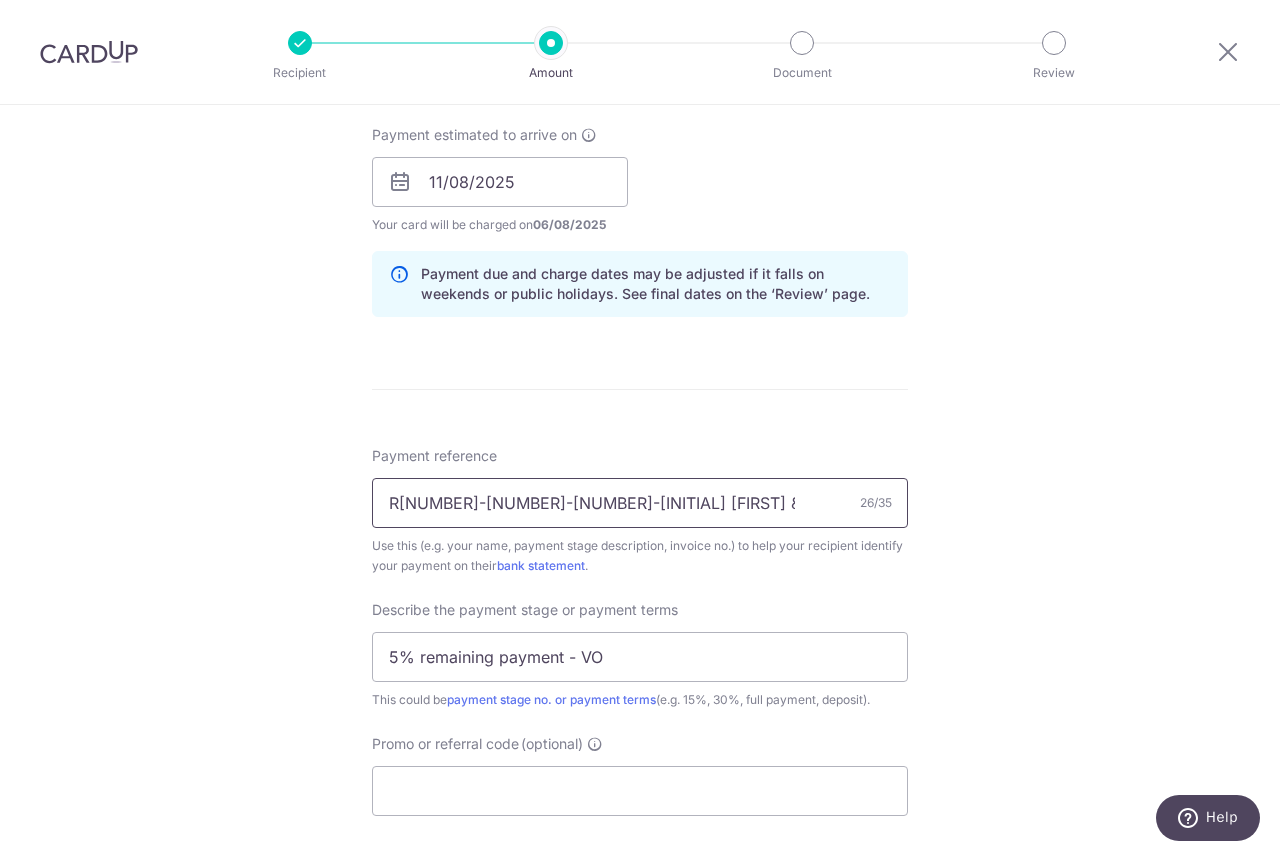 type on "R24-283LH-5-Nadiah & Erfan" 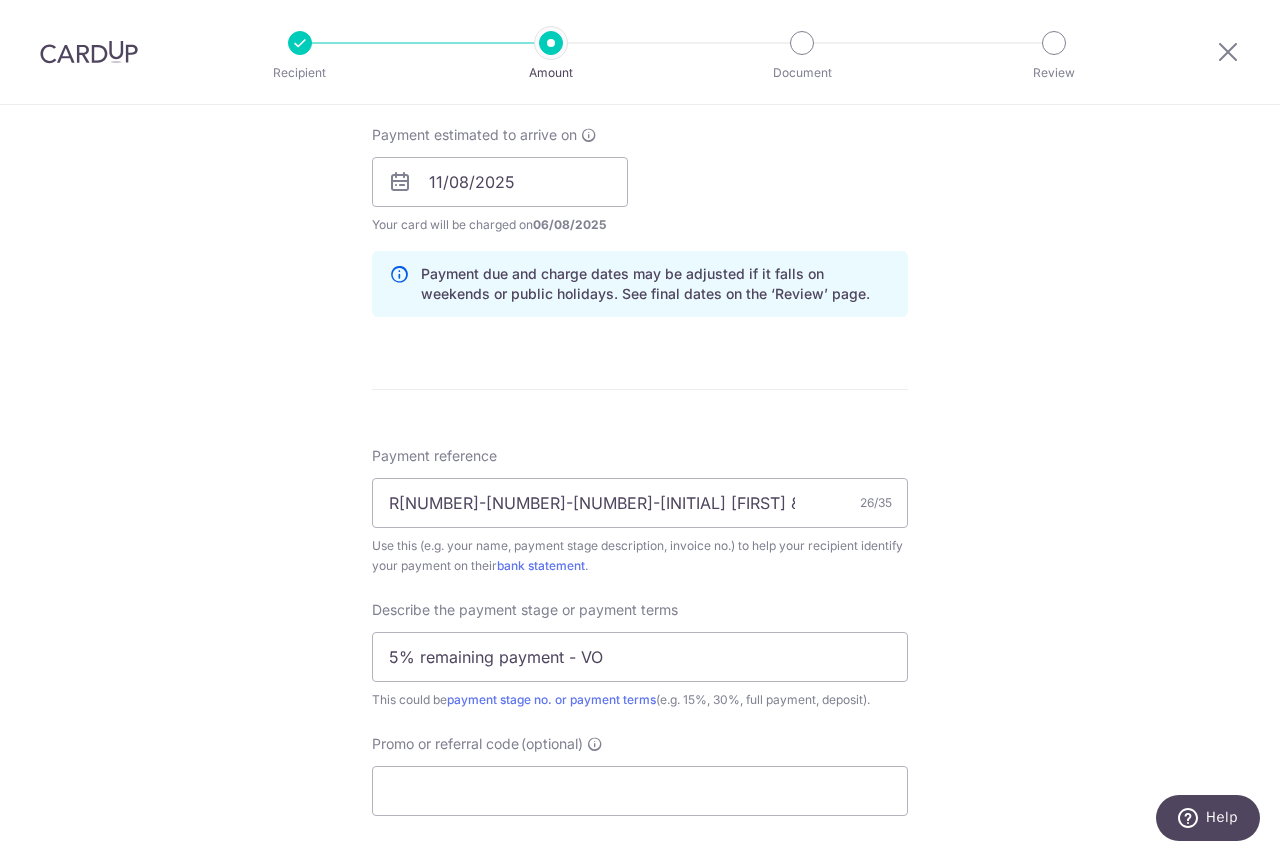 click on "Tell us more about your payment
Enter payment amount
SGD
300.00
300.00
Select Card
**** 2565
Add credit card
Your Cards
**** 7179
**** 2565
Secure 256-bit SSL
Text
New card details
Card
Secure 256-bit SSL" at bounding box center (640, 217) 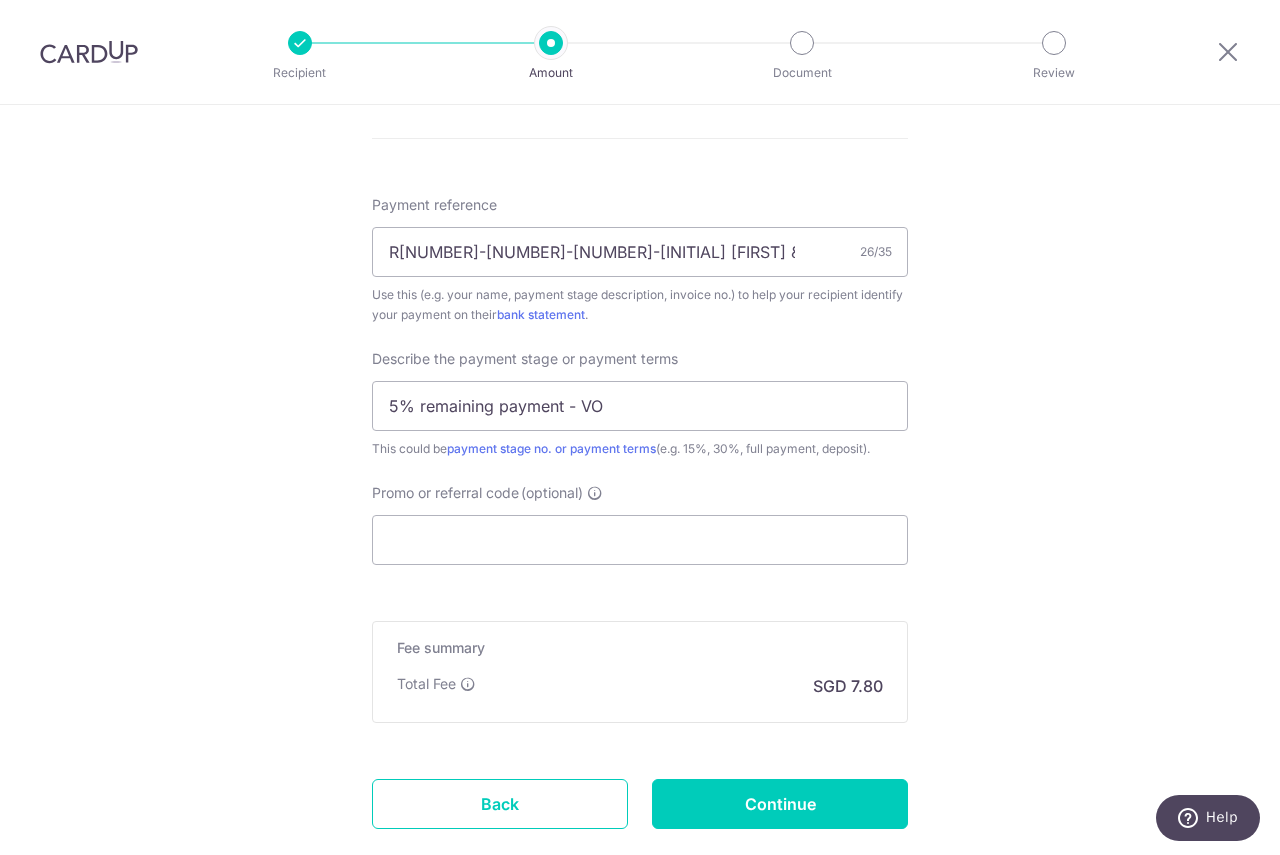 scroll, scrollTop: 1200, scrollLeft: 0, axis: vertical 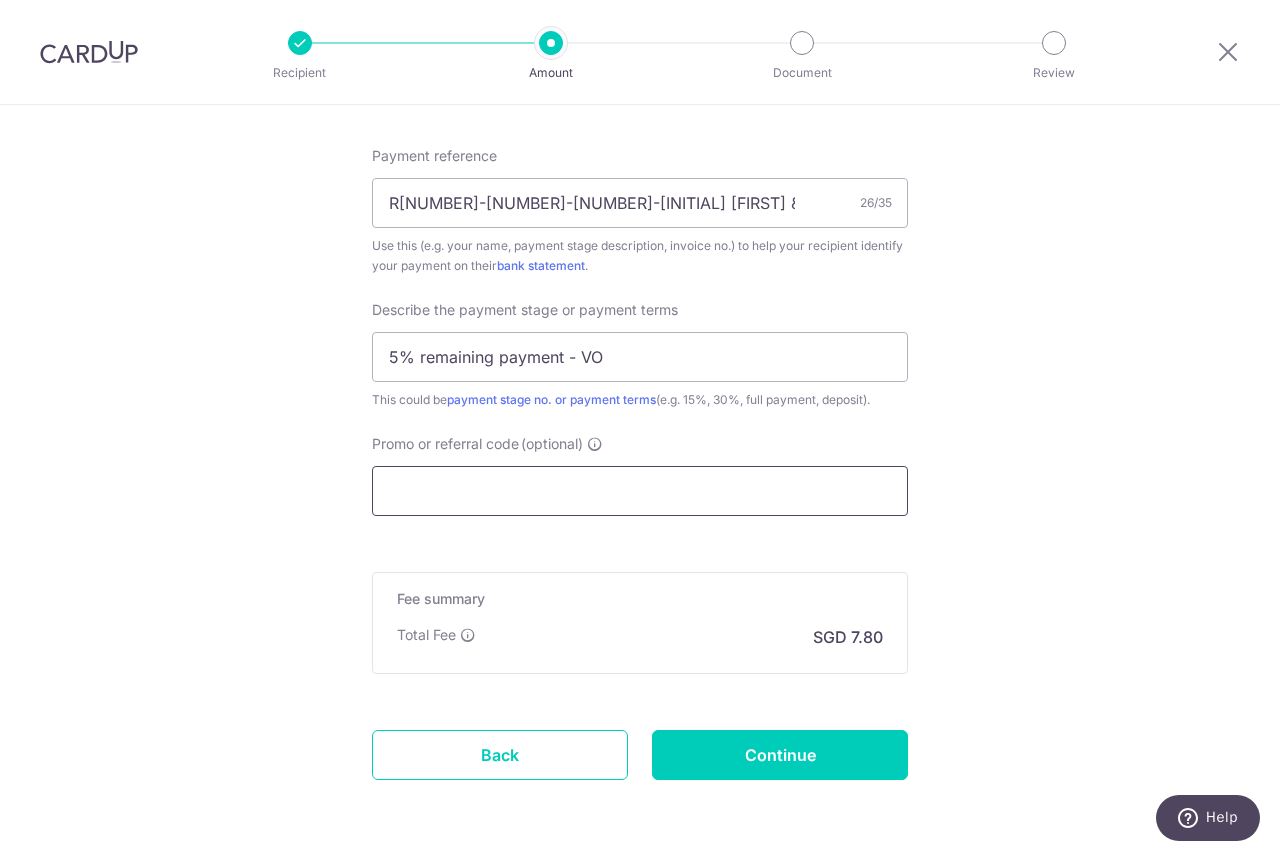 click on "Promo or referral code
(optional)" at bounding box center (640, 491) 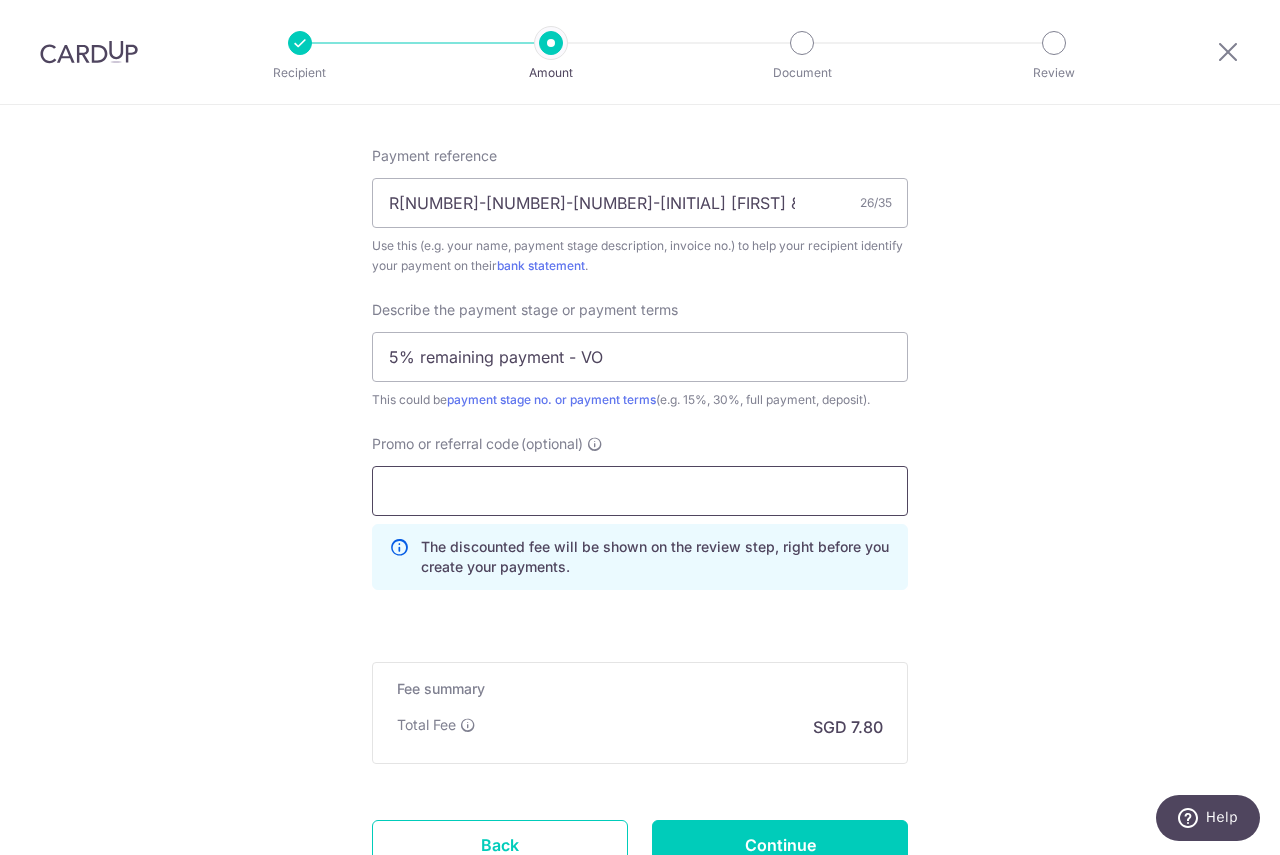 paste on "RENO25ONE" 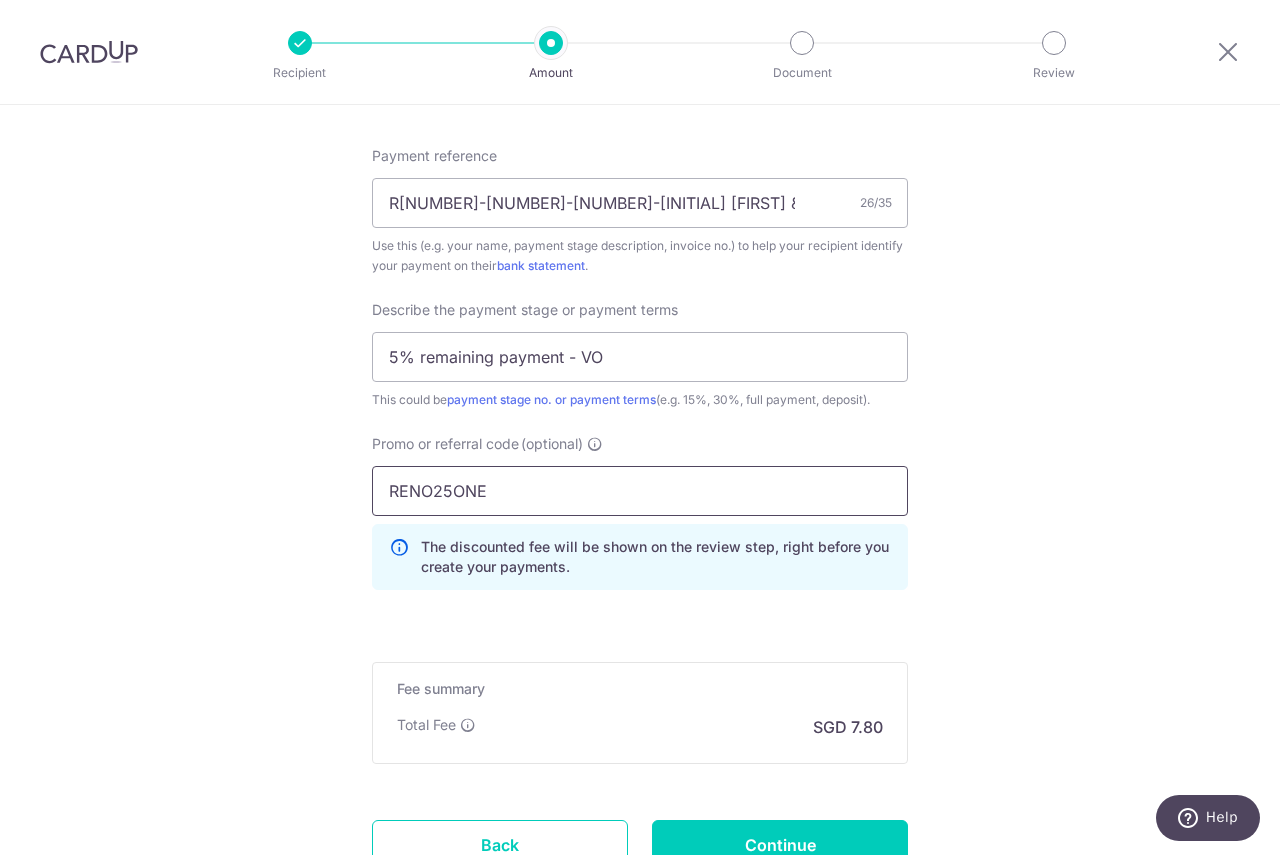 type on "RENO25ONE" 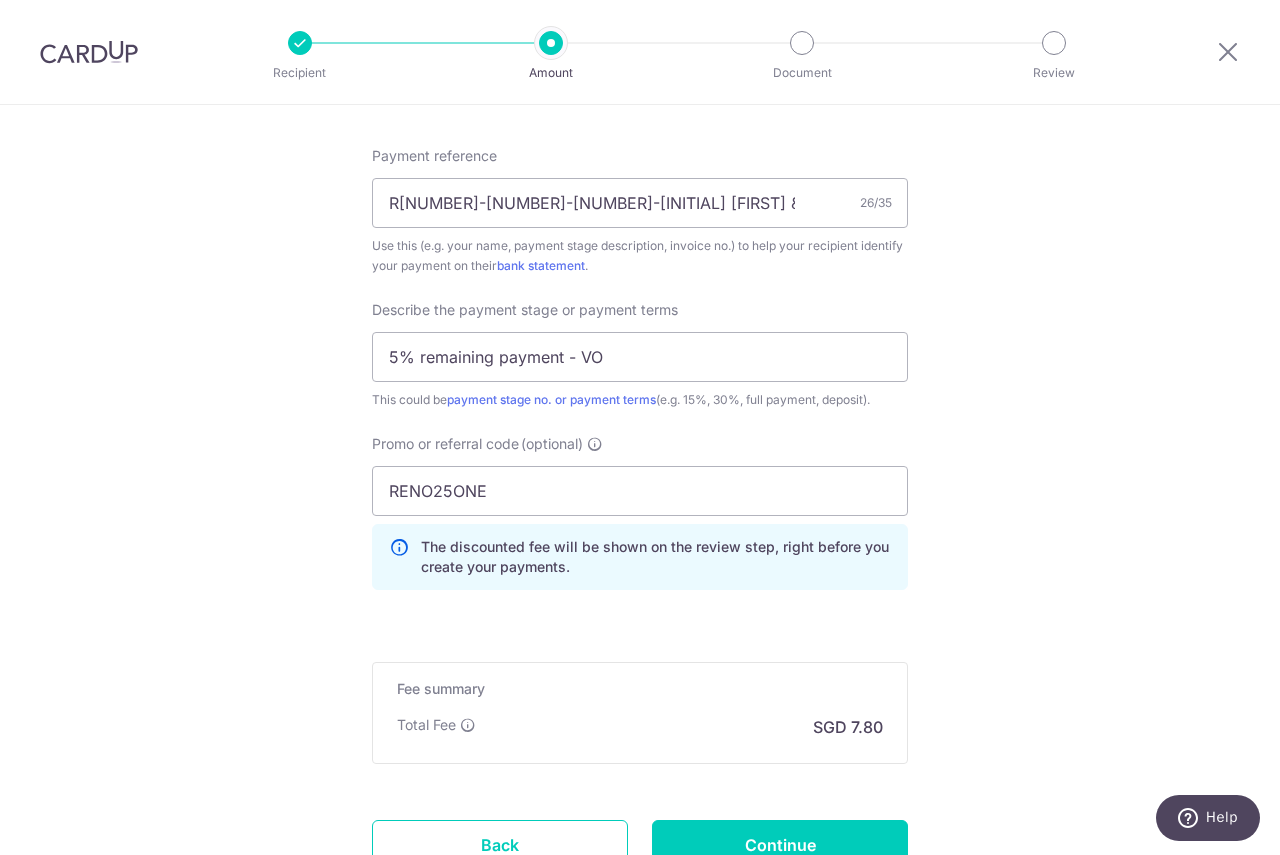 click on "Tell us more about your payment
Enter payment amount
SGD
300.00
300.00
Select Card
**** 2565
Add credit card
Your Cards
**** 7179
**** 2565
Secure 256-bit SSL
Text
New card details
Card
Secure 256-bit SSL" at bounding box center [640, -38] 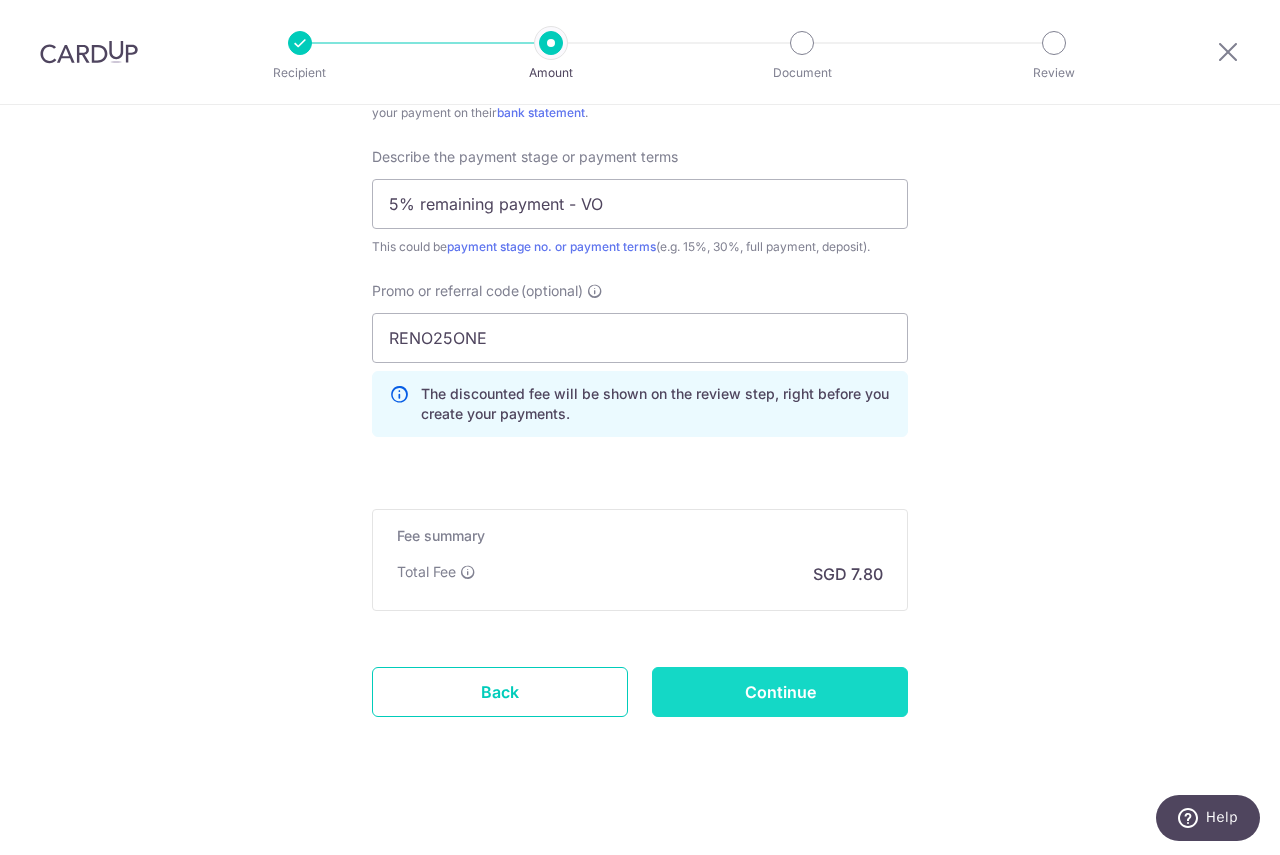 scroll, scrollTop: 1365, scrollLeft: 0, axis: vertical 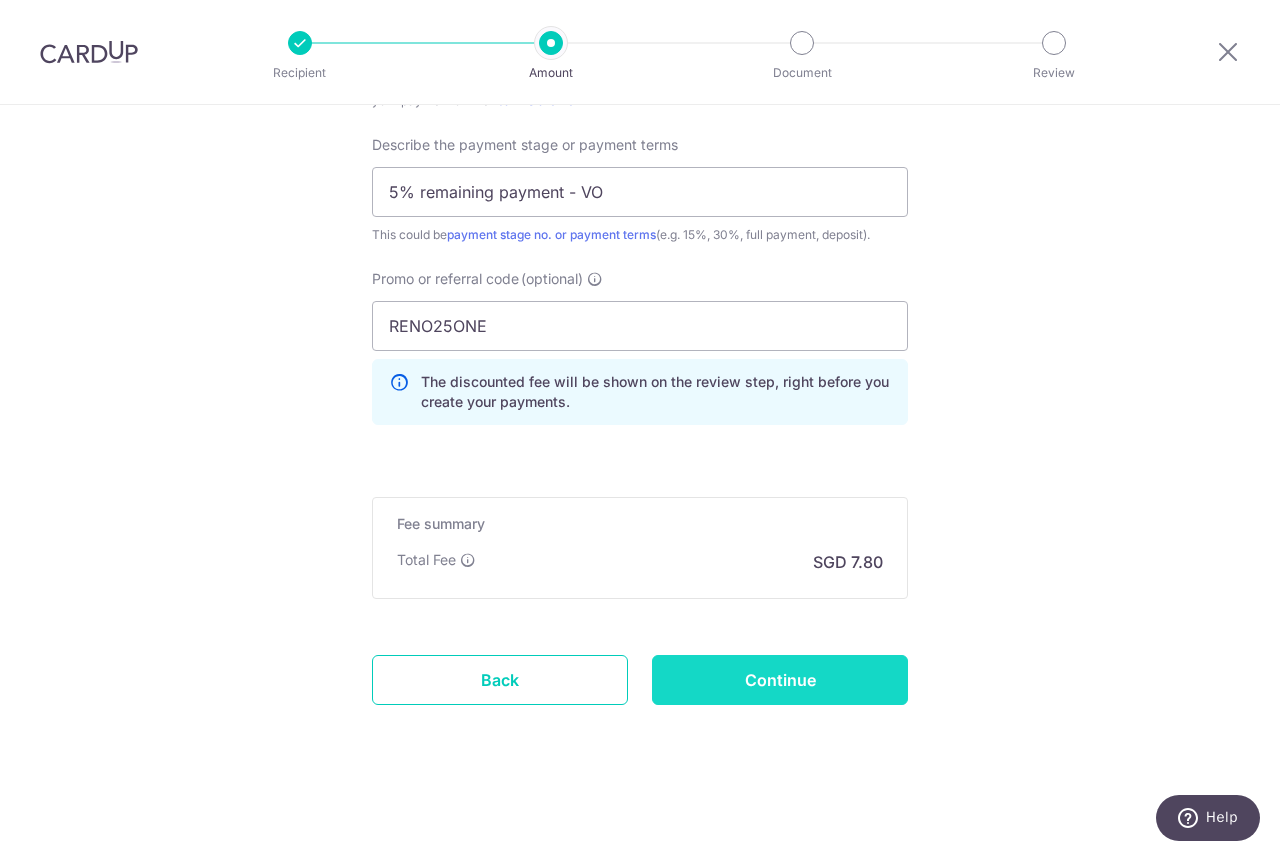 click on "Continue" at bounding box center [780, 680] 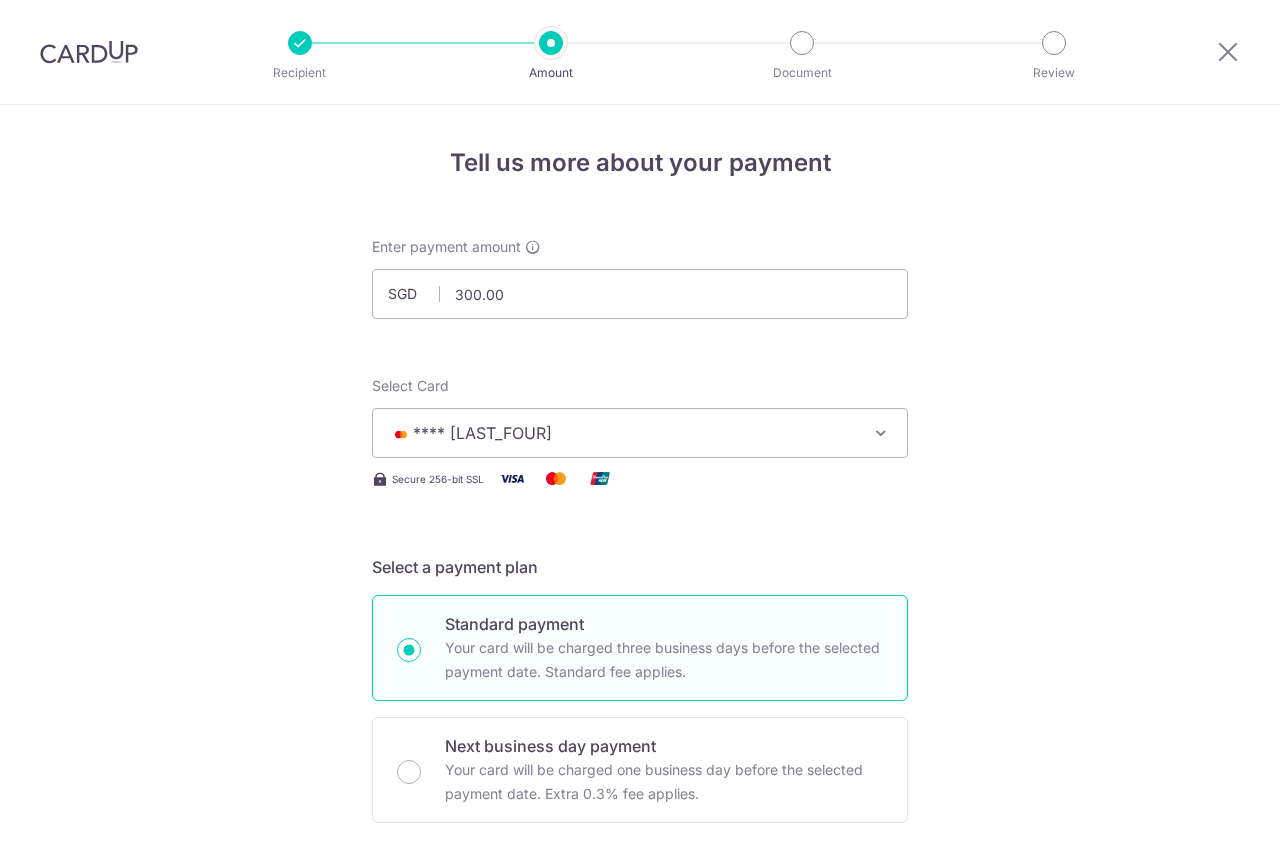 scroll, scrollTop: 0, scrollLeft: 0, axis: both 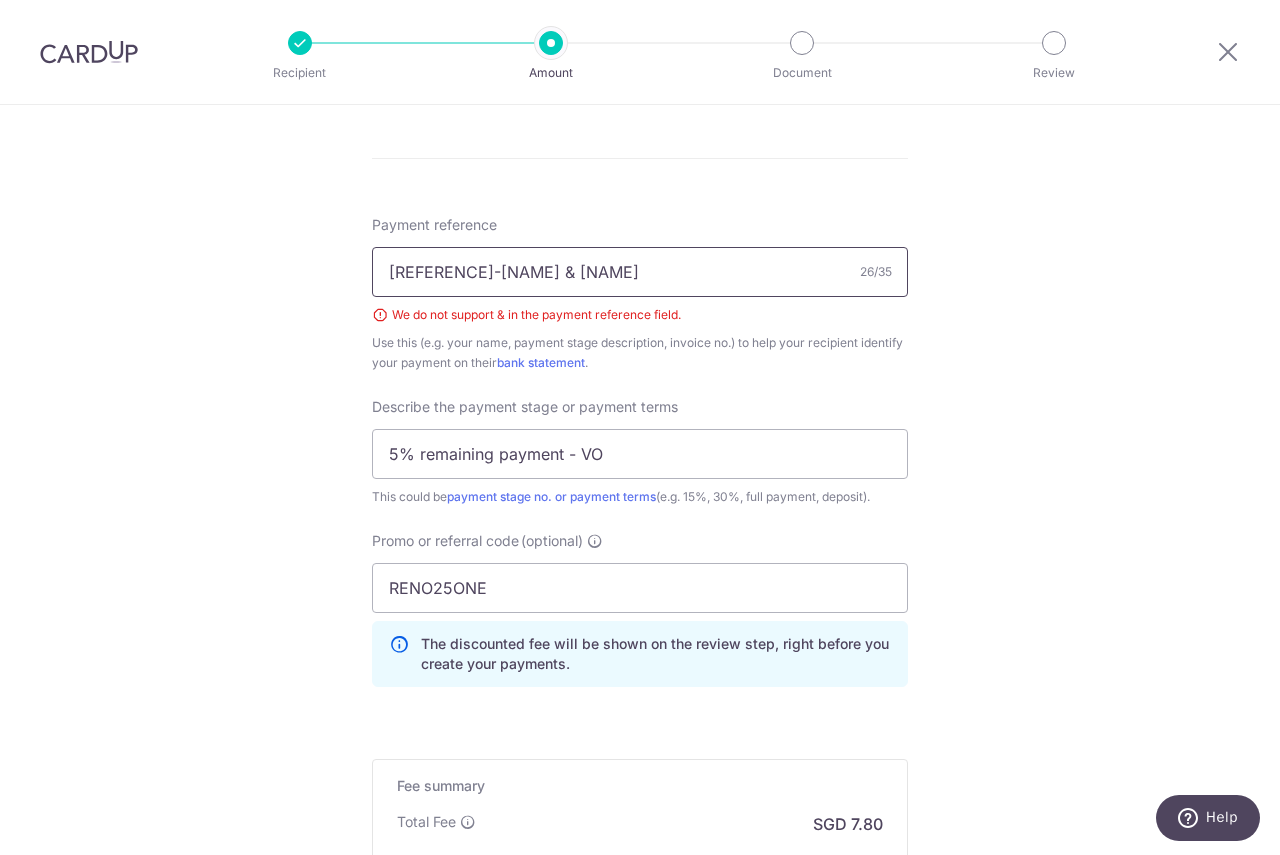 click on "R24-283LH-5-Nadiah & Erfan" at bounding box center (640, 272) 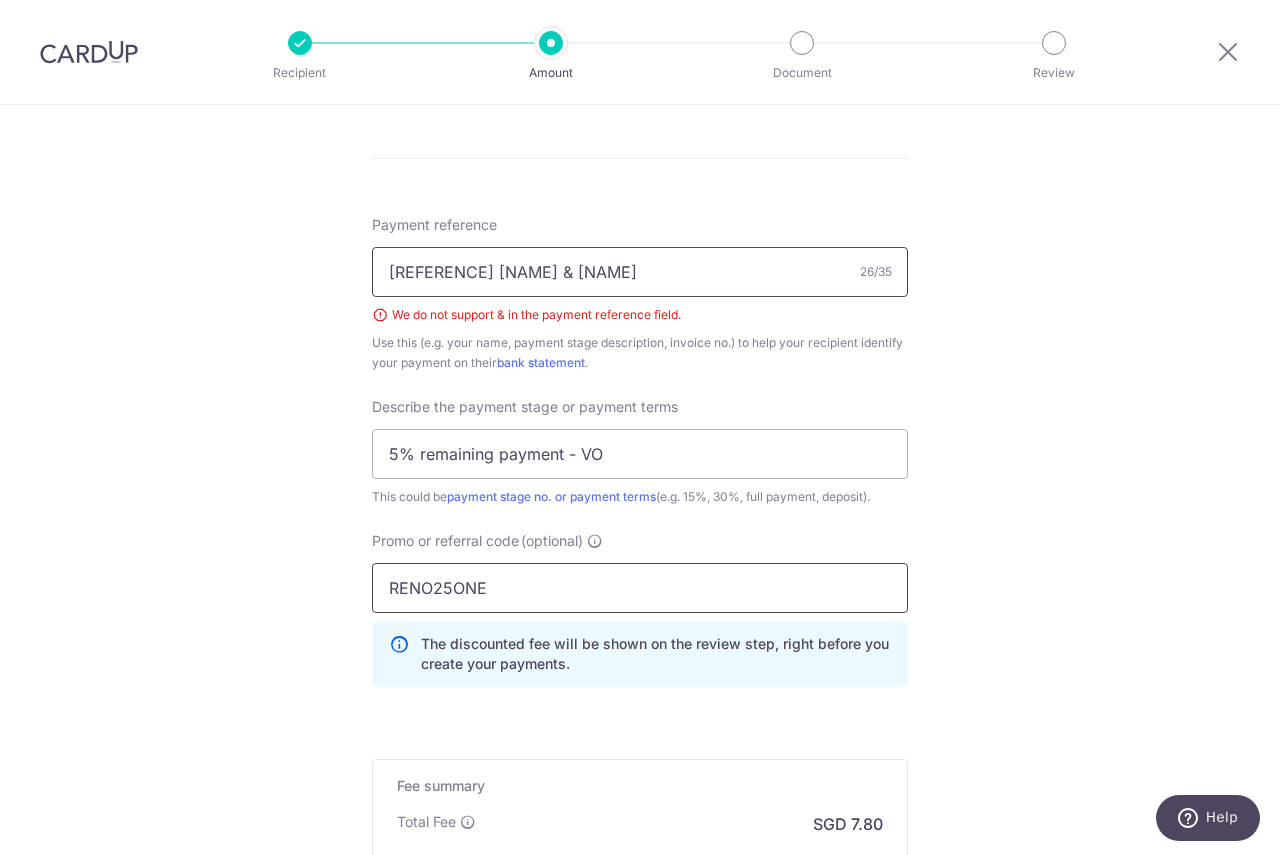scroll, scrollTop: 1393, scrollLeft: 0, axis: vertical 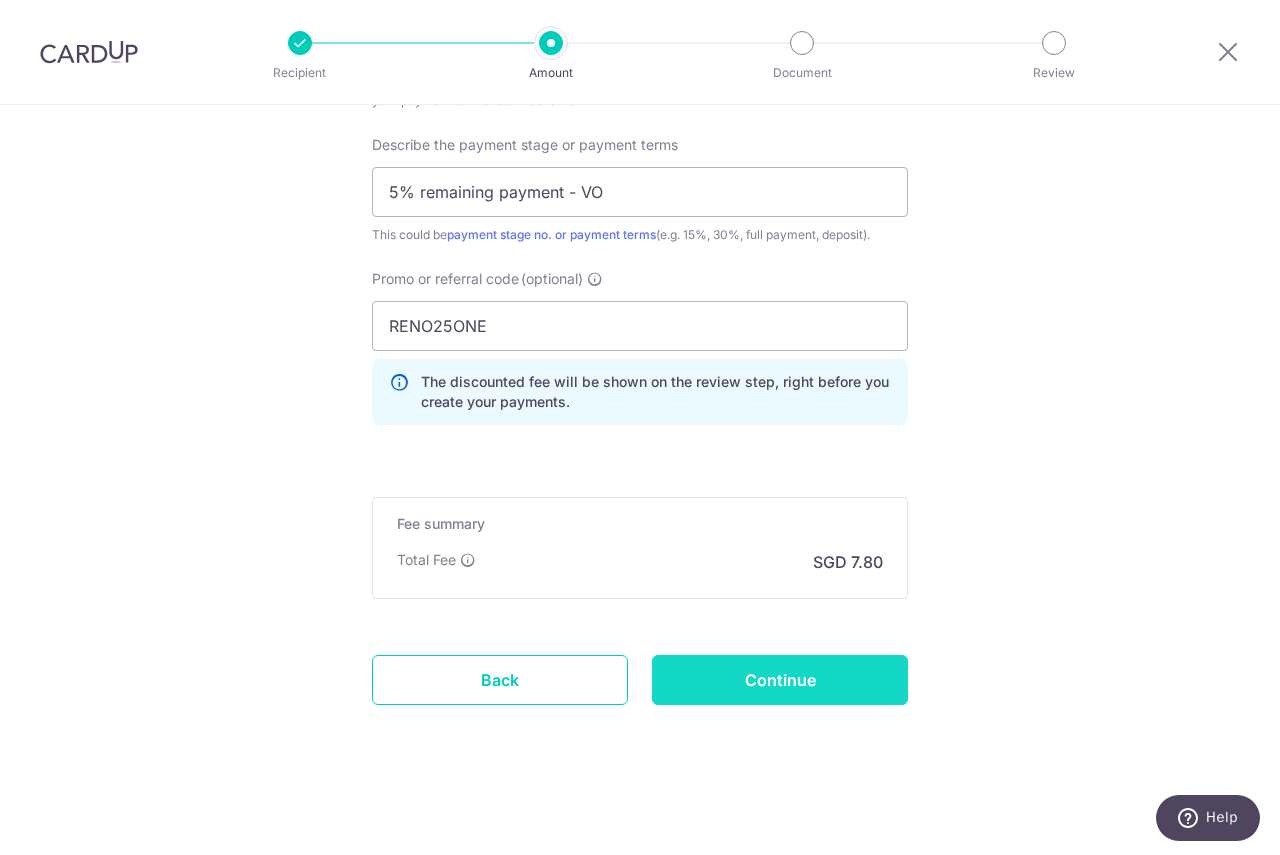 type on "R24-283LH 5 Nadiah & Erfan" 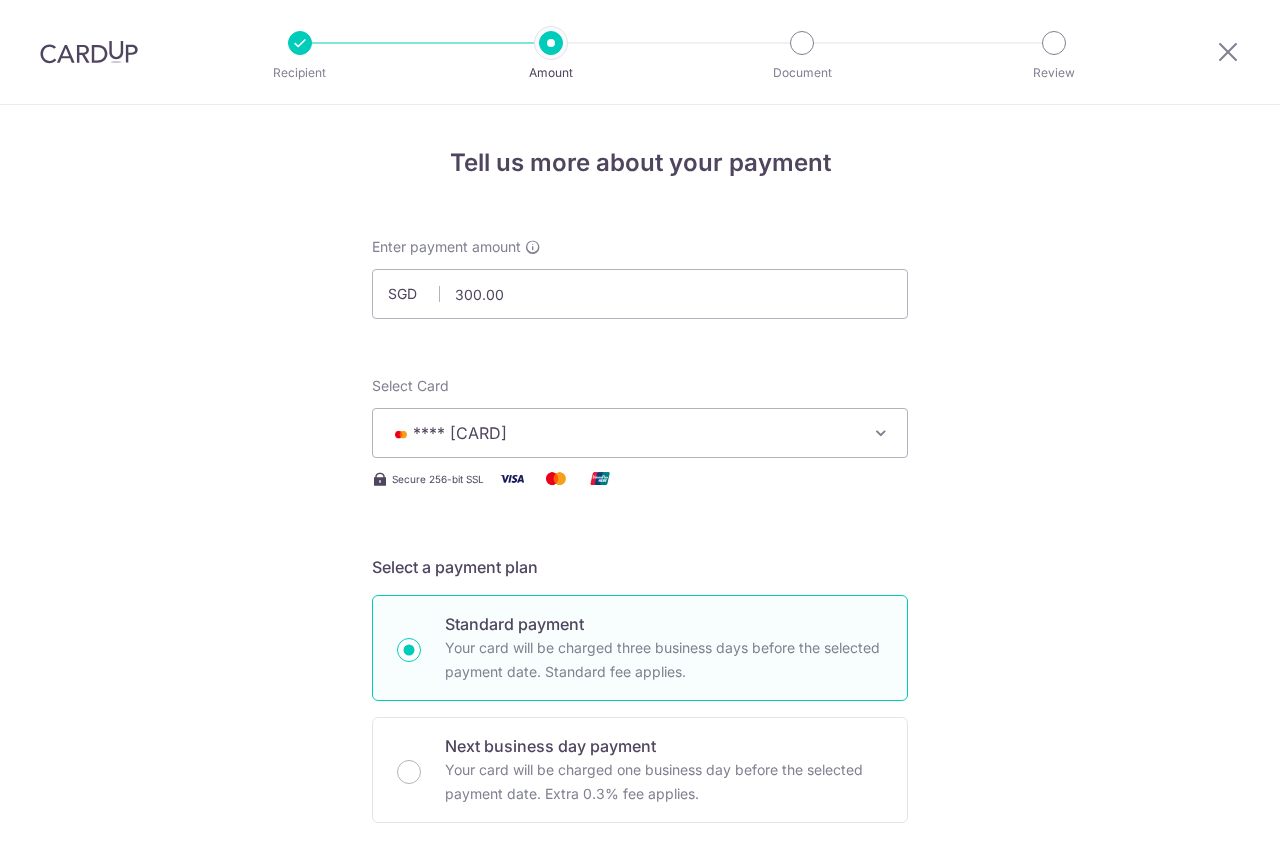 scroll, scrollTop: 0, scrollLeft: 0, axis: both 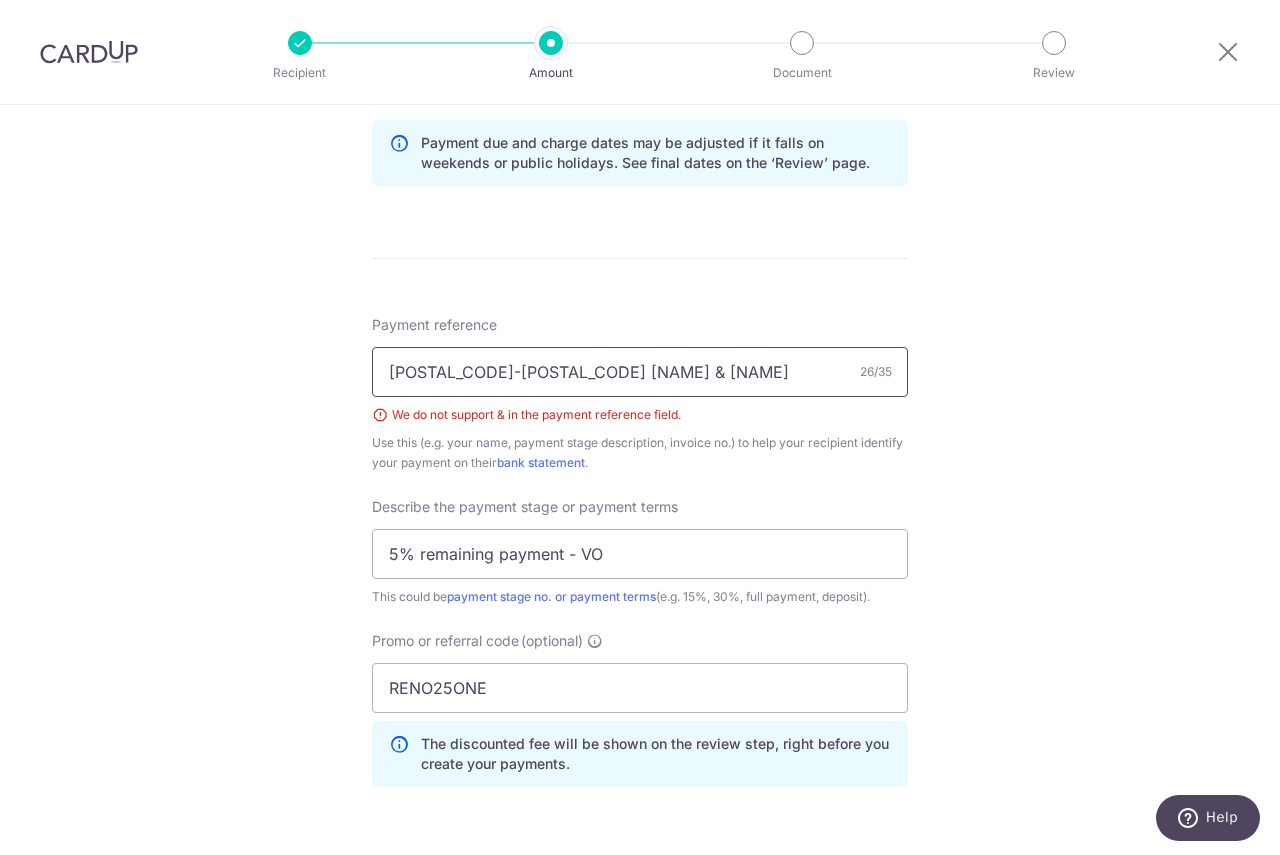 drag, startPoint x: 420, startPoint y: 371, endPoint x: 433, endPoint y: 370, distance: 13.038404 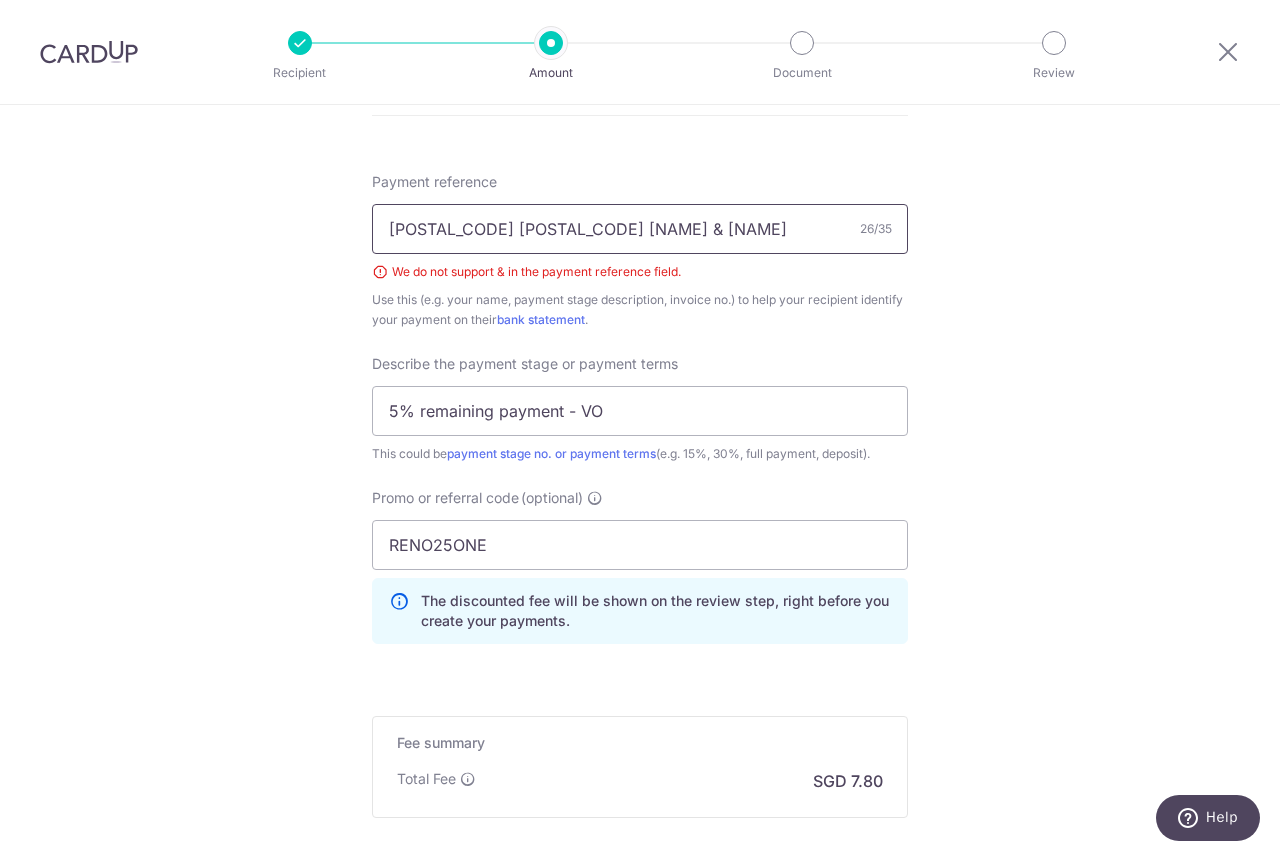scroll, scrollTop: 1393, scrollLeft: 0, axis: vertical 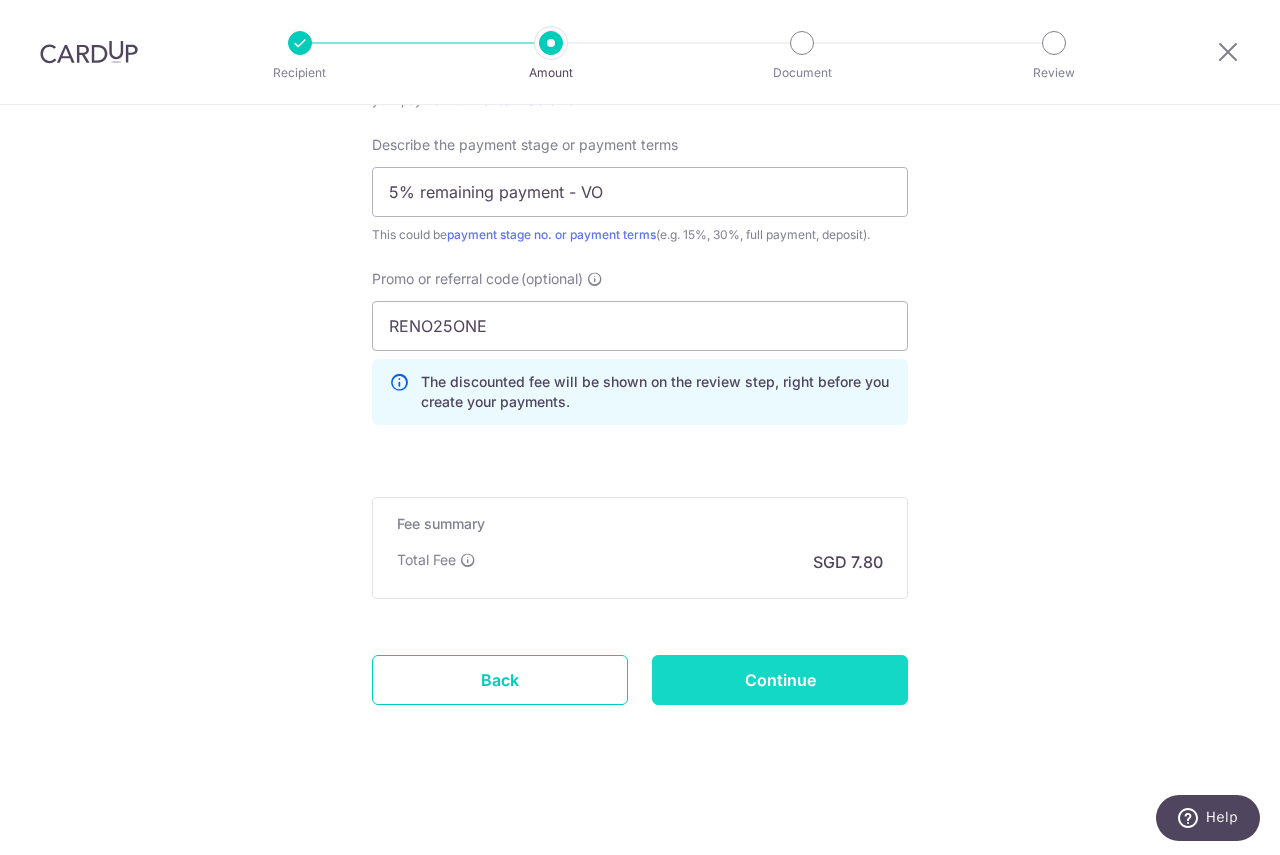 type on "R24 283LH 5 Nadiah & Erfan" 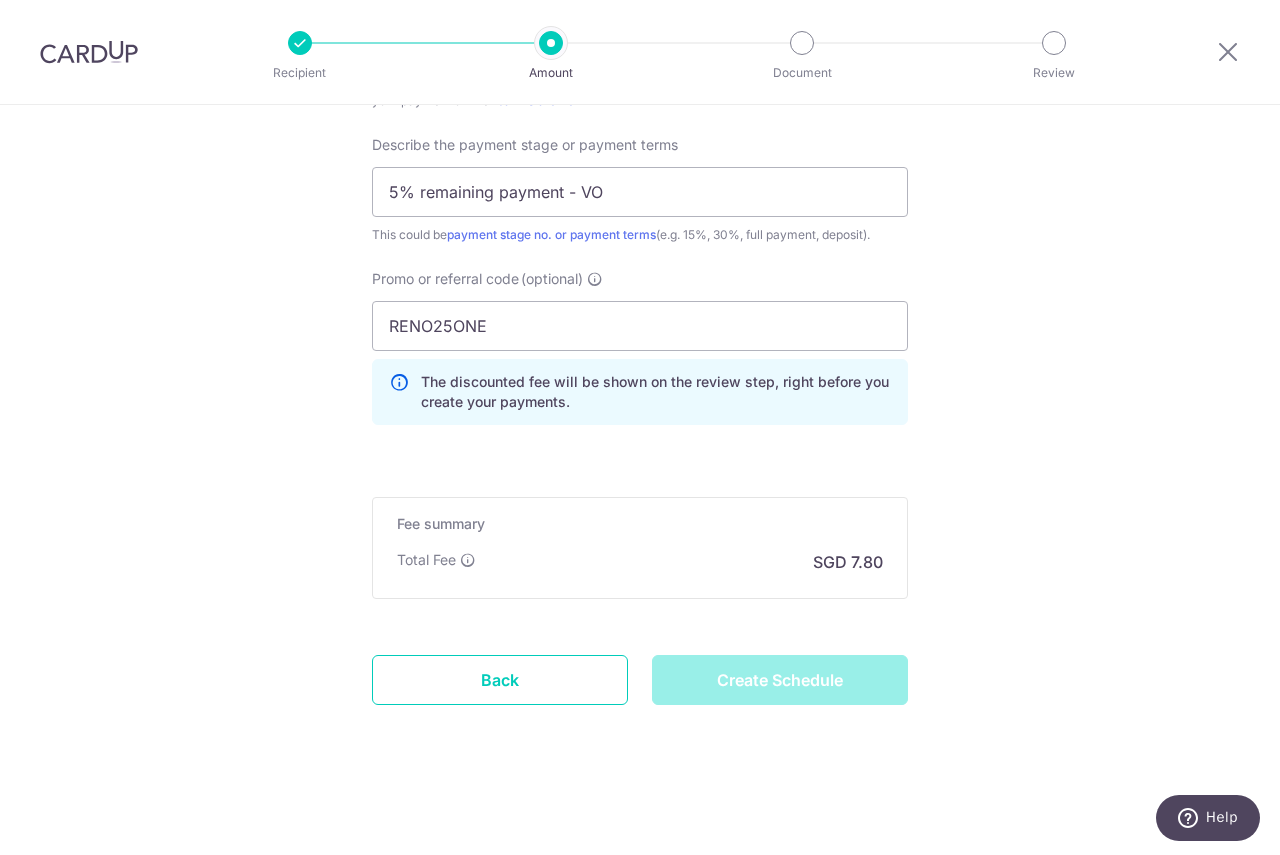 type on "Create Schedule" 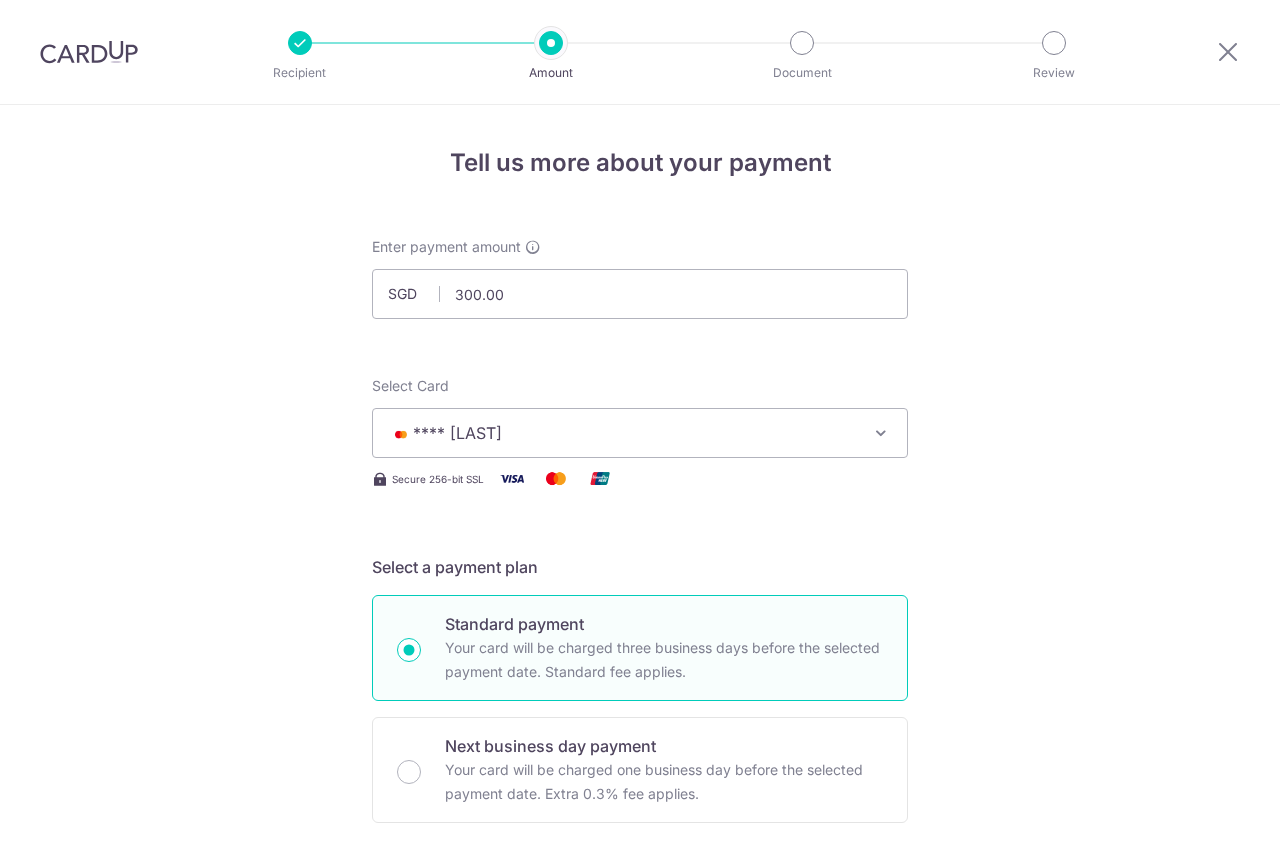 scroll, scrollTop: 0, scrollLeft: 0, axis: both 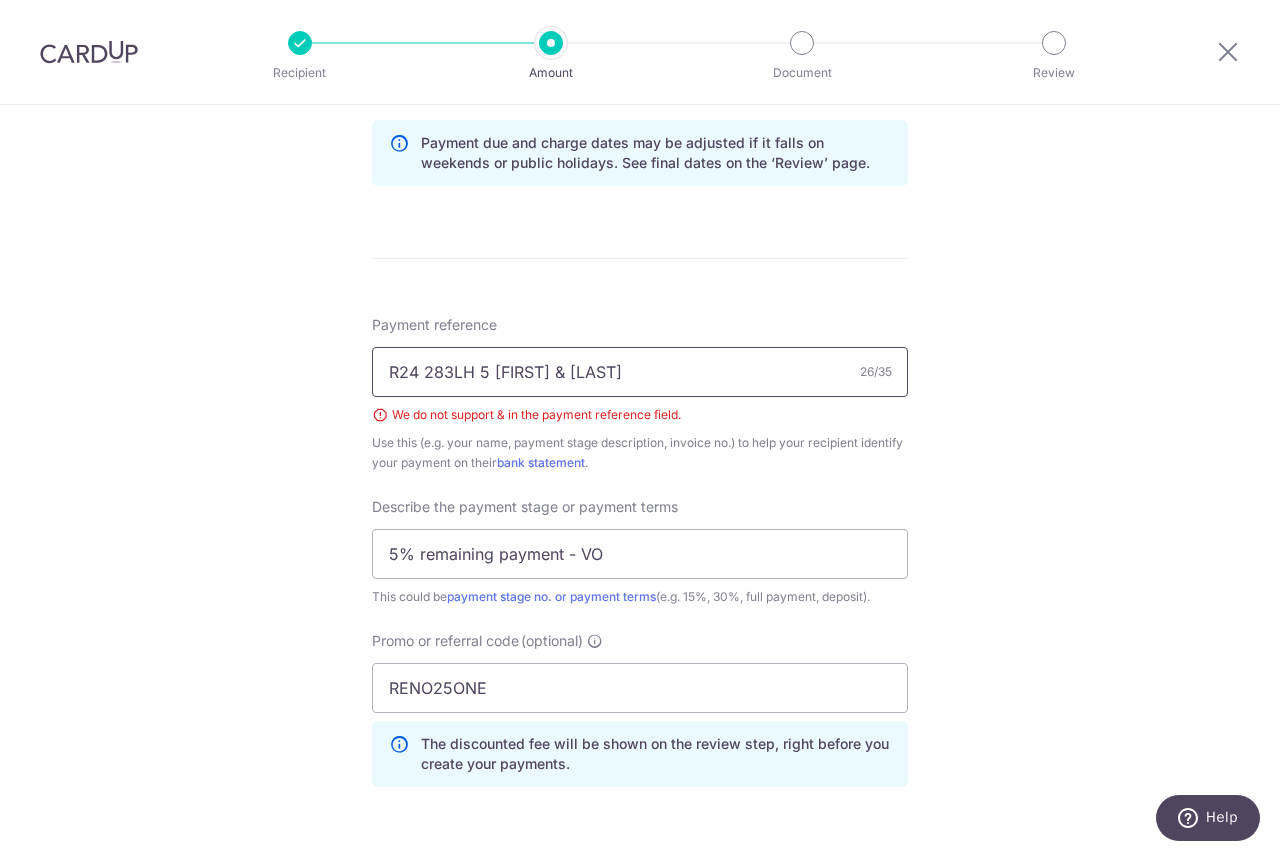 click on "R24 283LH 5 [FIRST] & [LAST]" at bounding box center [640, 372] 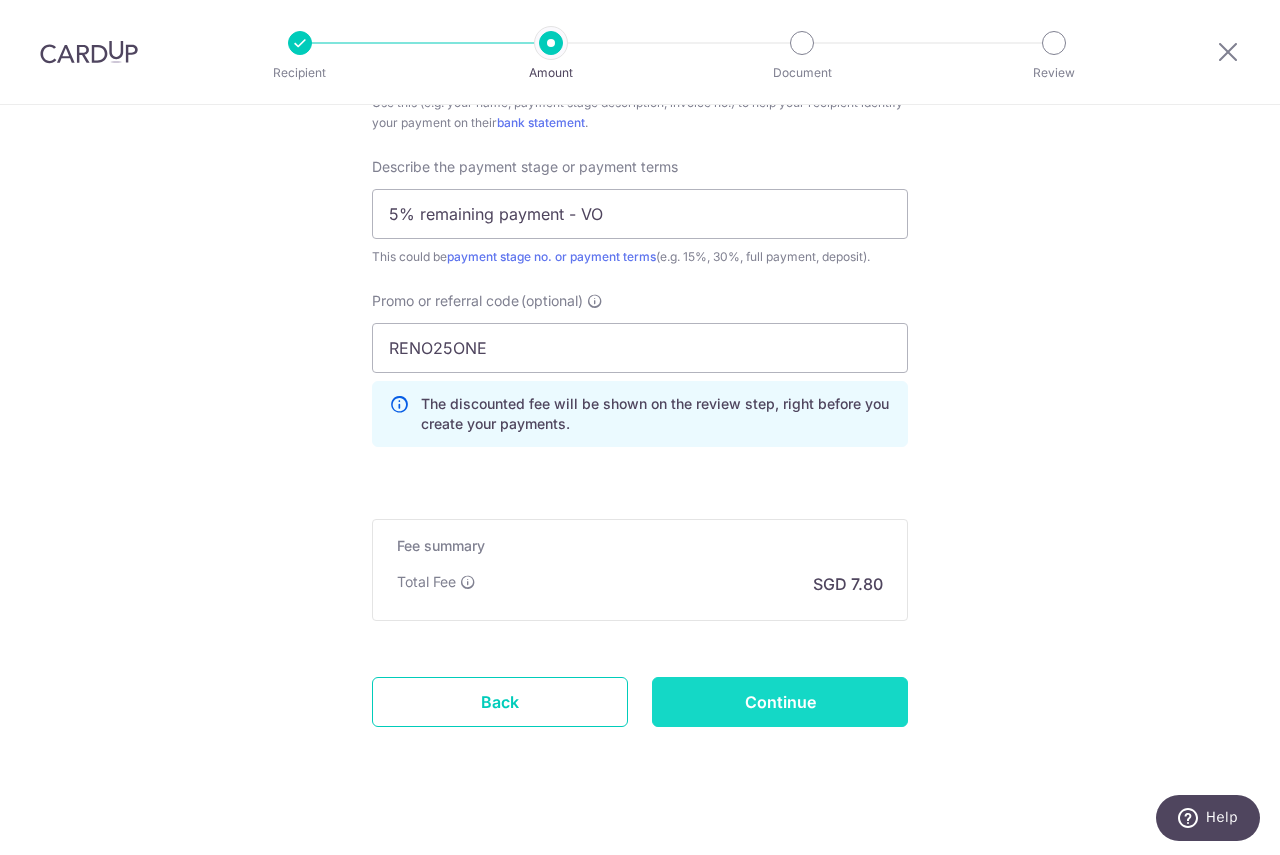 scroll, scrollTop: 1393, scrollLeft: 0, axis: vertical 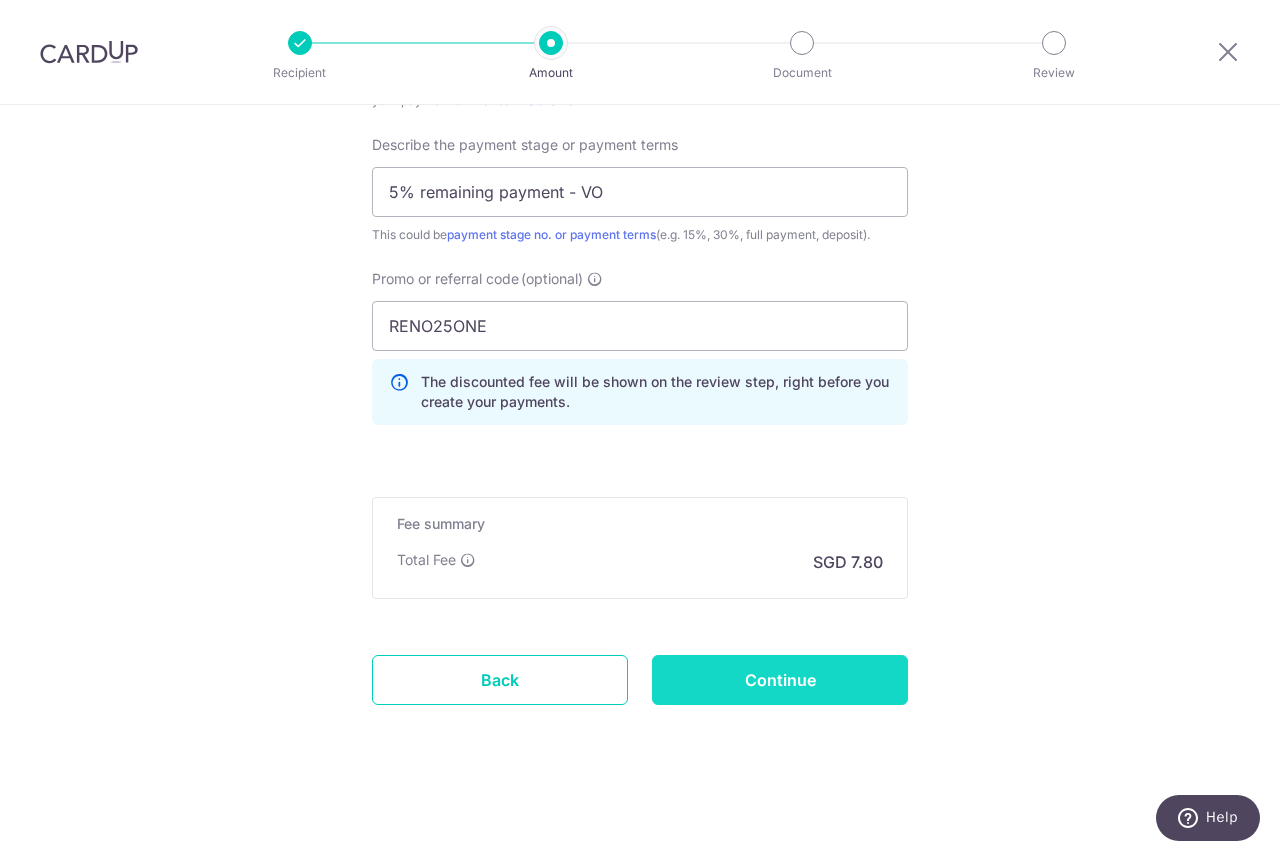 type on "R24 283LH 5 [FIRST] and [LAST]" 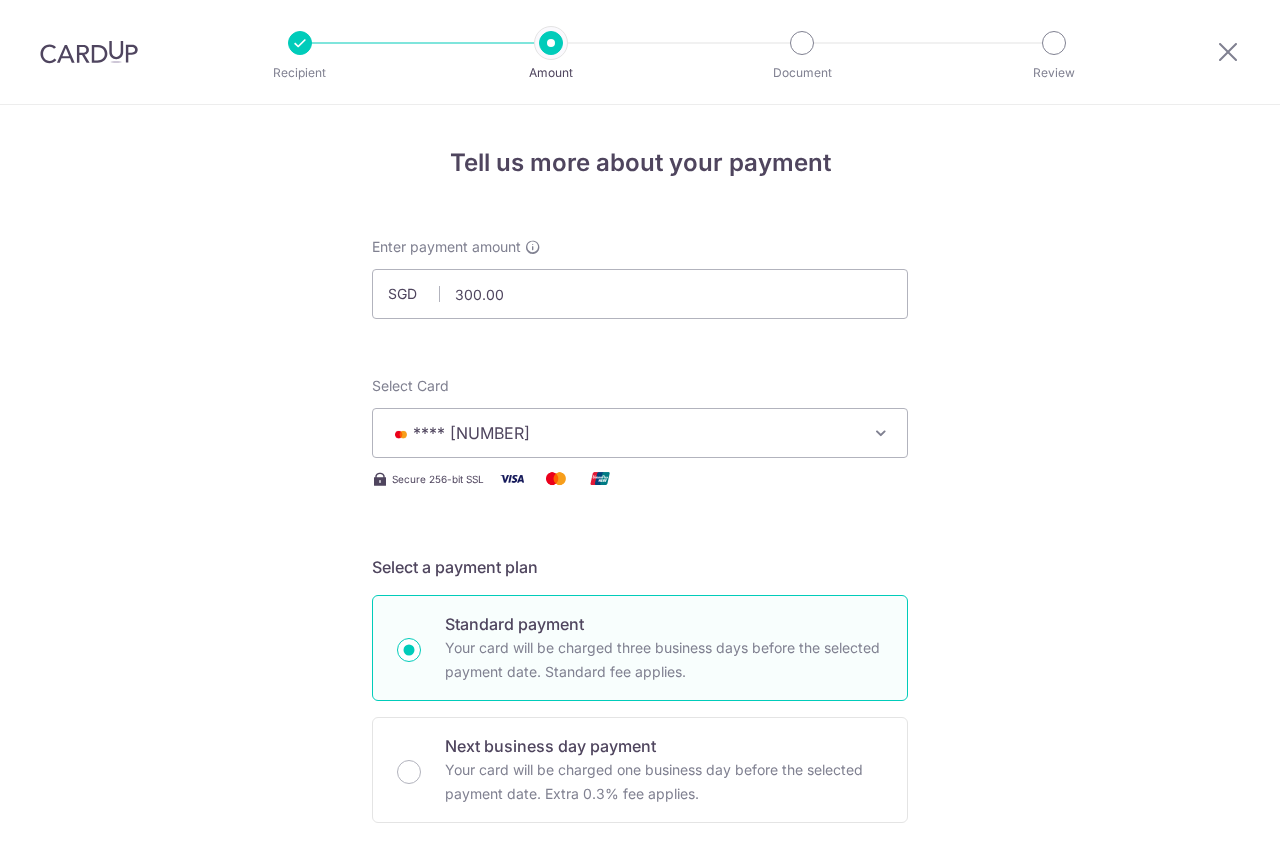 scroll, scrollTop: 0, scrollLeft: 0, axis: both 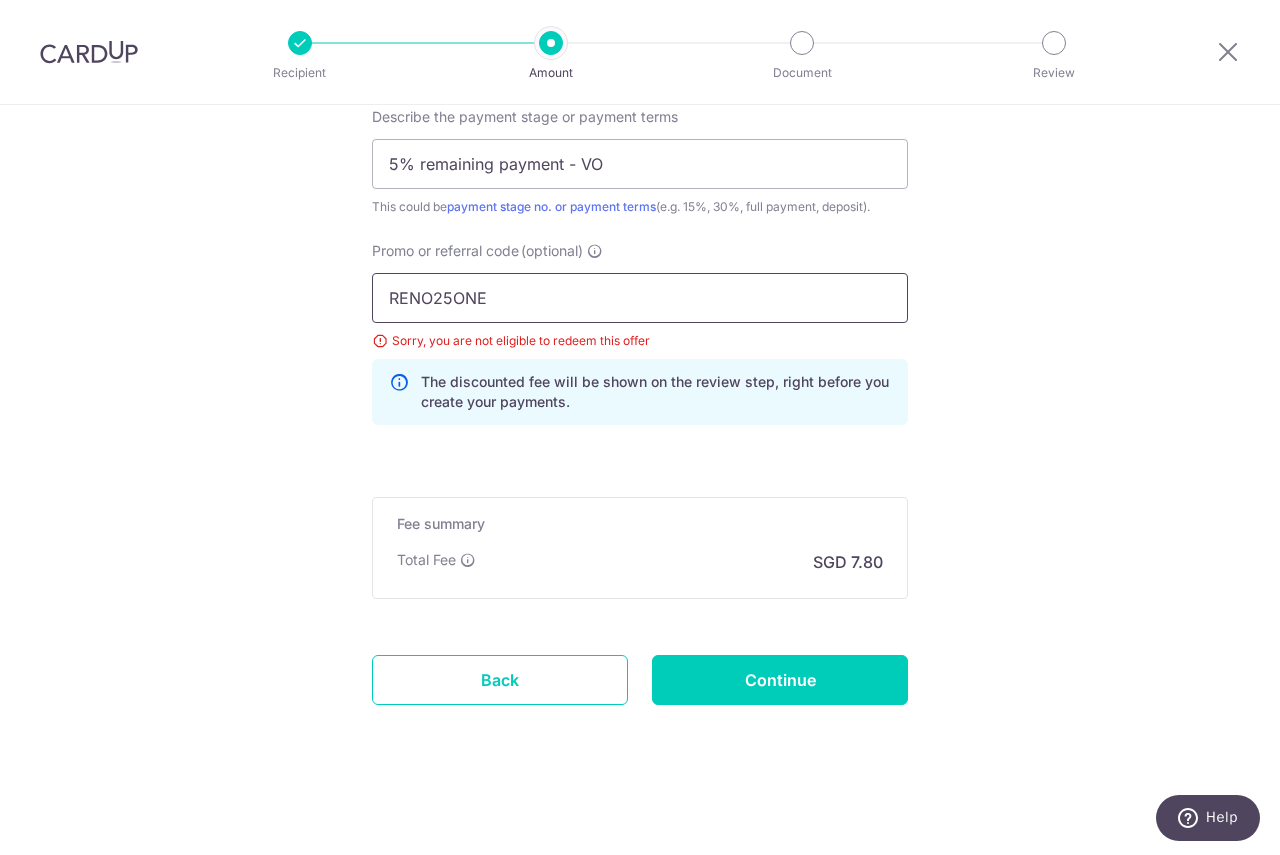drag, startPoint x: 531, startPoint y: 289, endPoint x: 359, endPoint y: 289, distance: 172 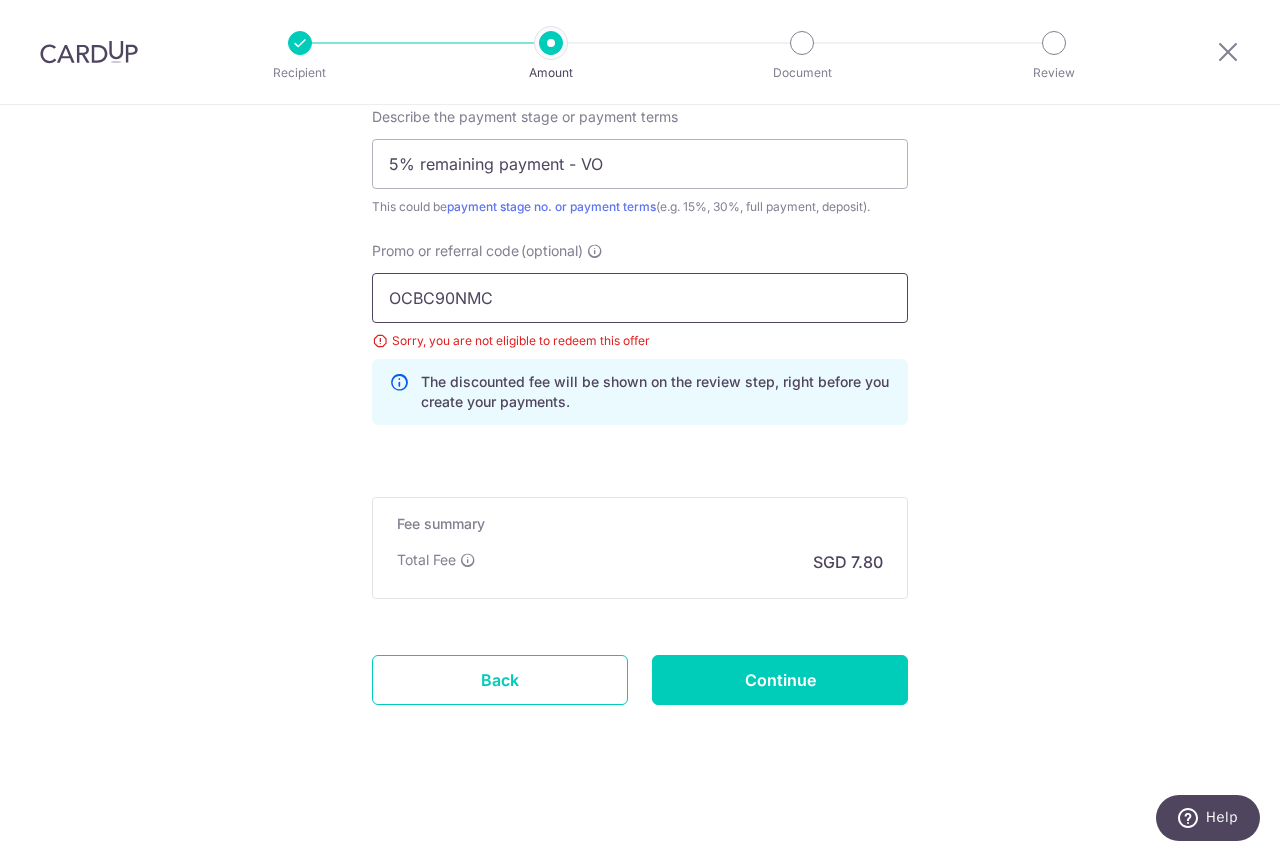 type on "OCBC90NMC" 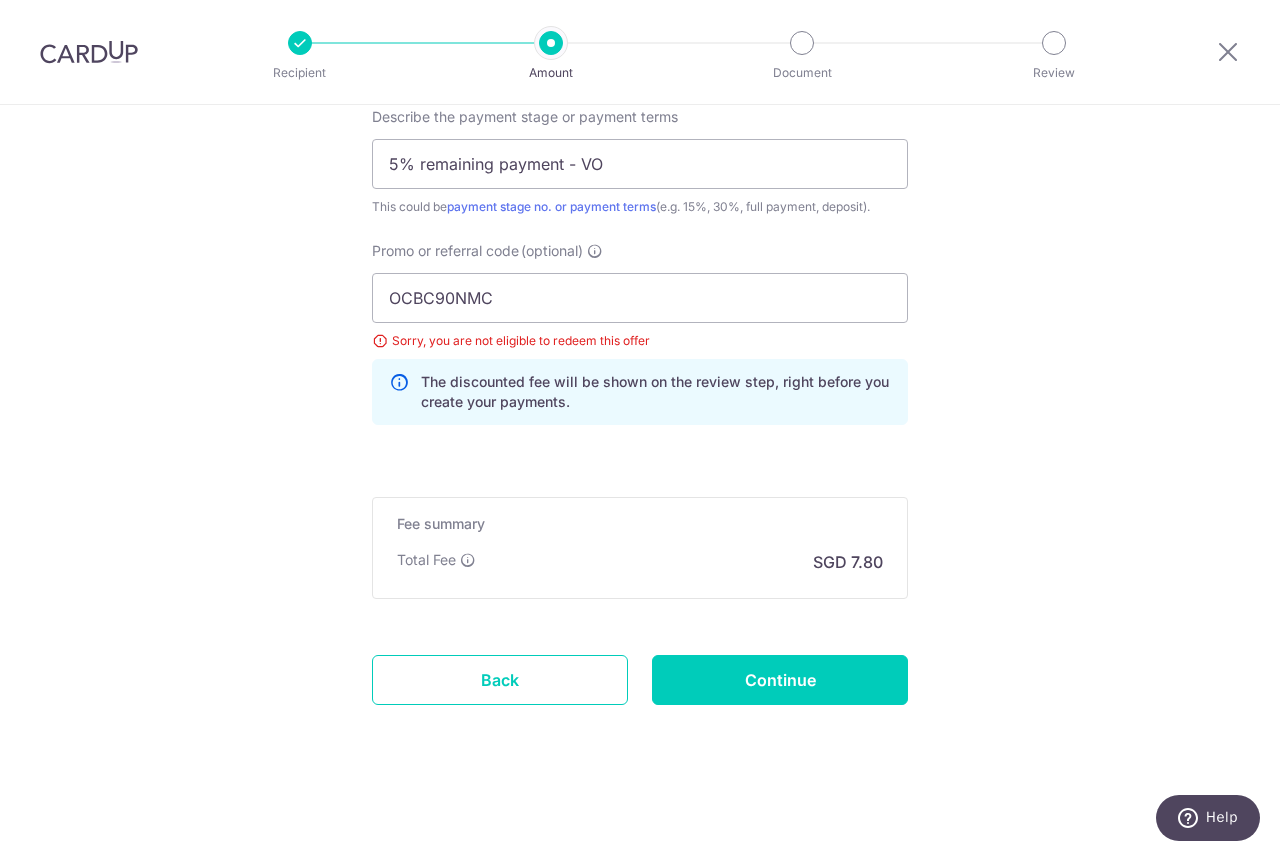 click on "Enter payment amount
SGD
300.00
300.00
Select Card
**** 2565
Add credit card
Your Cards
**** 7179
**** 2565
Secure 256-bit SSL
Text
New card details
Card
Secure 256-bit SSL" at bounding box center [640, -198] 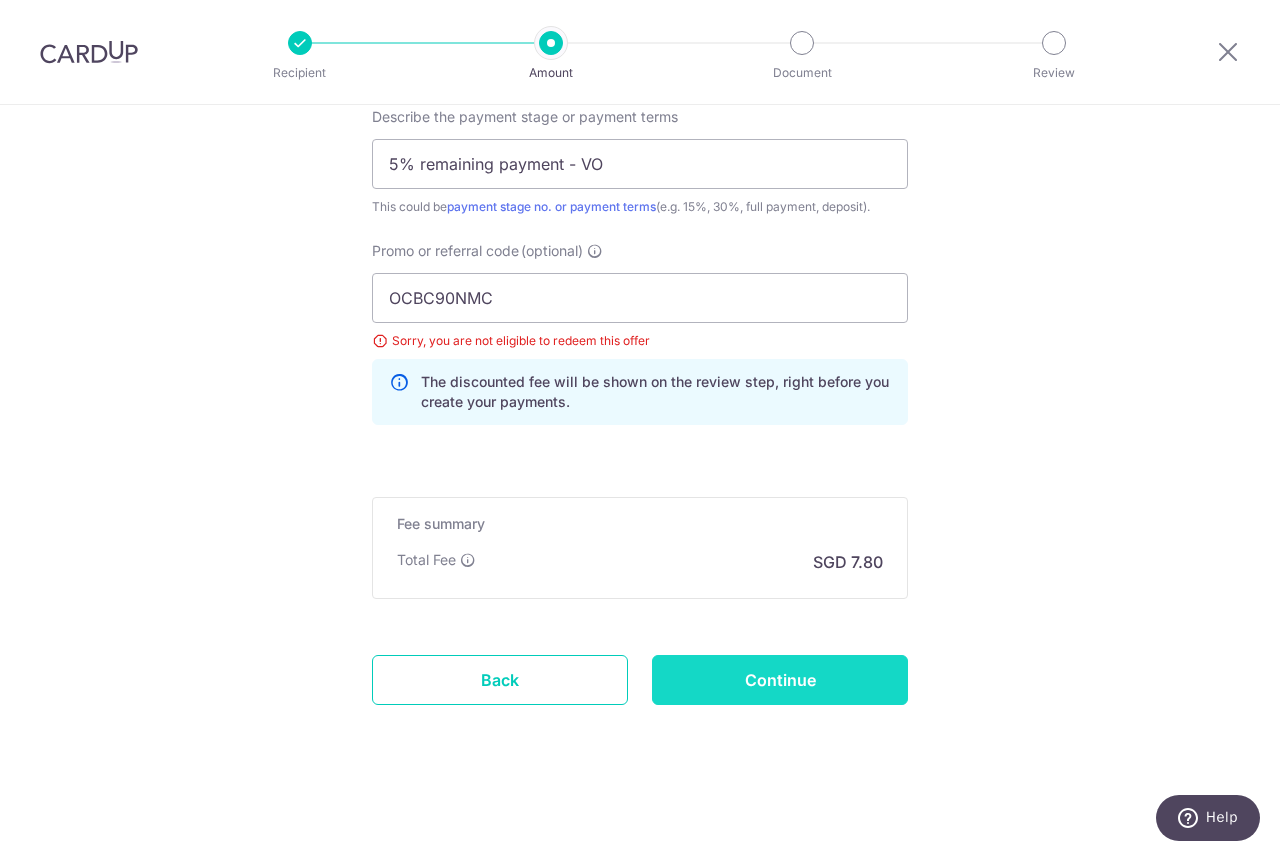 click on "Continue" at bounding box center (780, 680) 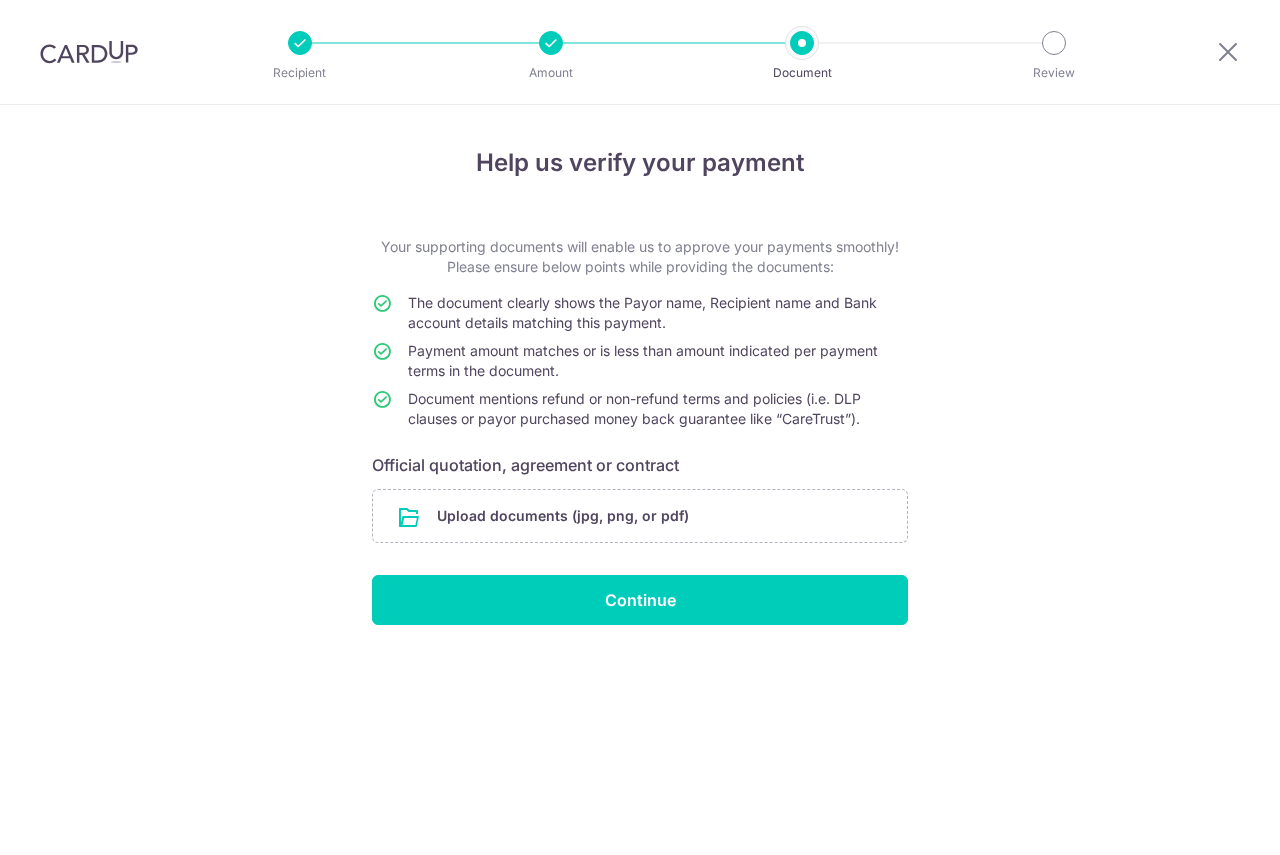 scroll, scrollTop: 0, scrollLeft: 0, axis: both 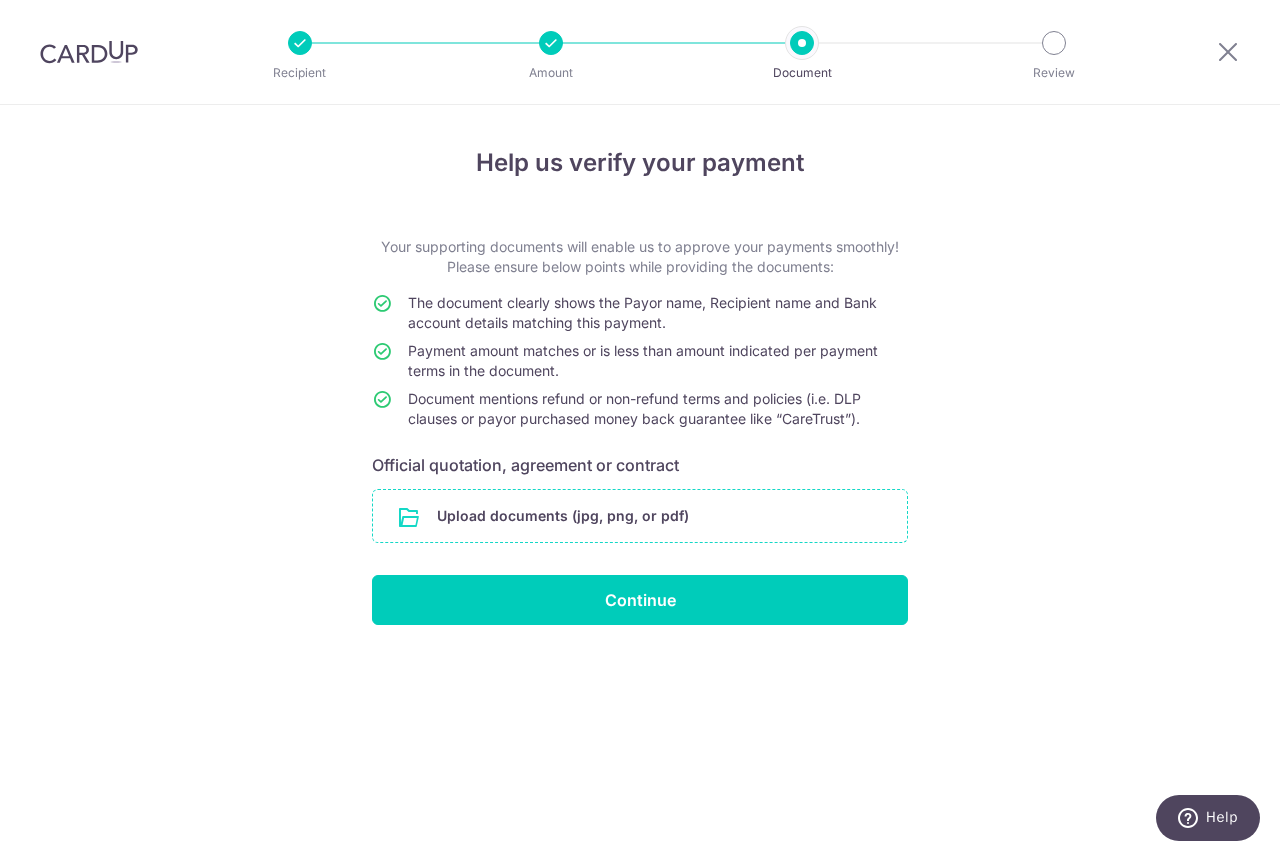 click at bounding box center (640, 516) 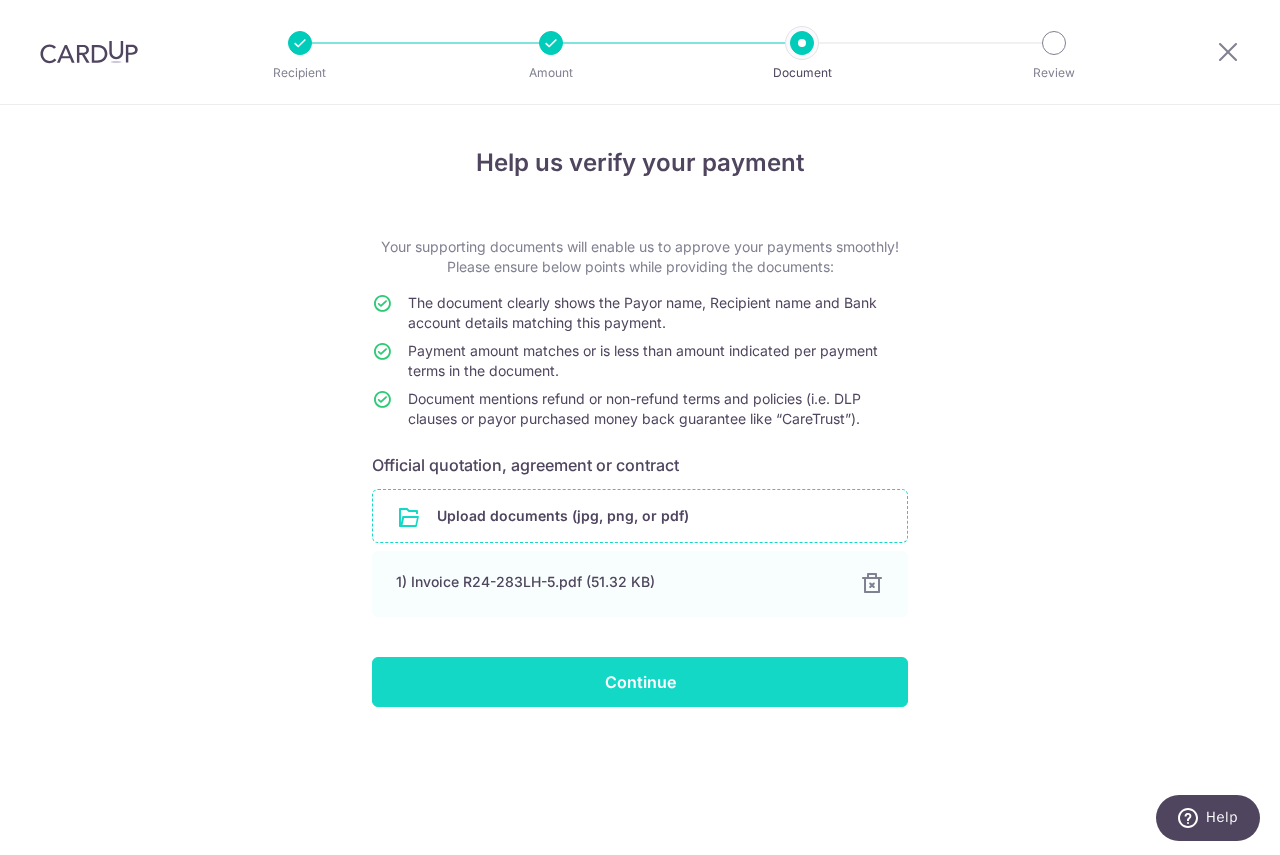 click on "Continue" at bounding box center (640, 682) 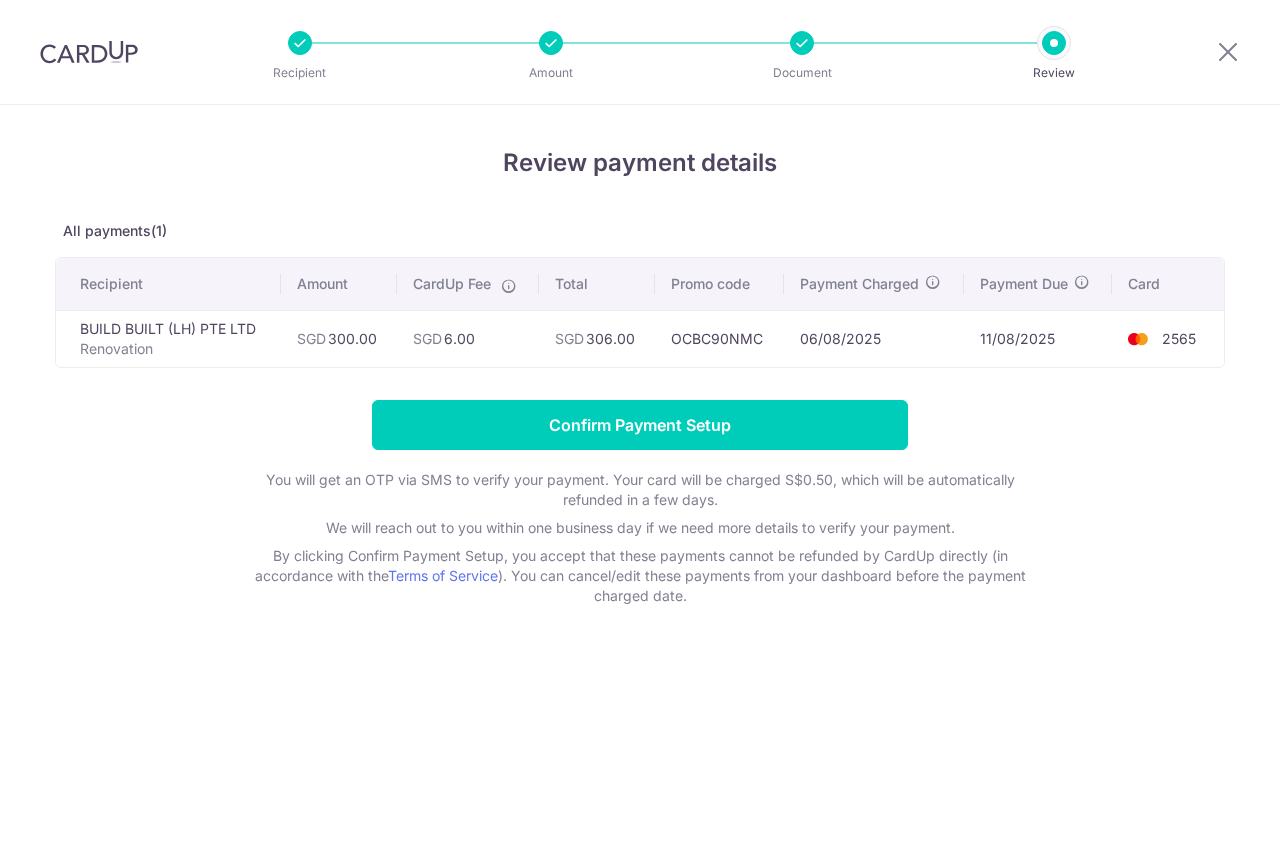 scroll, scrollTop: 0, scrollLeft: 0, axis: both 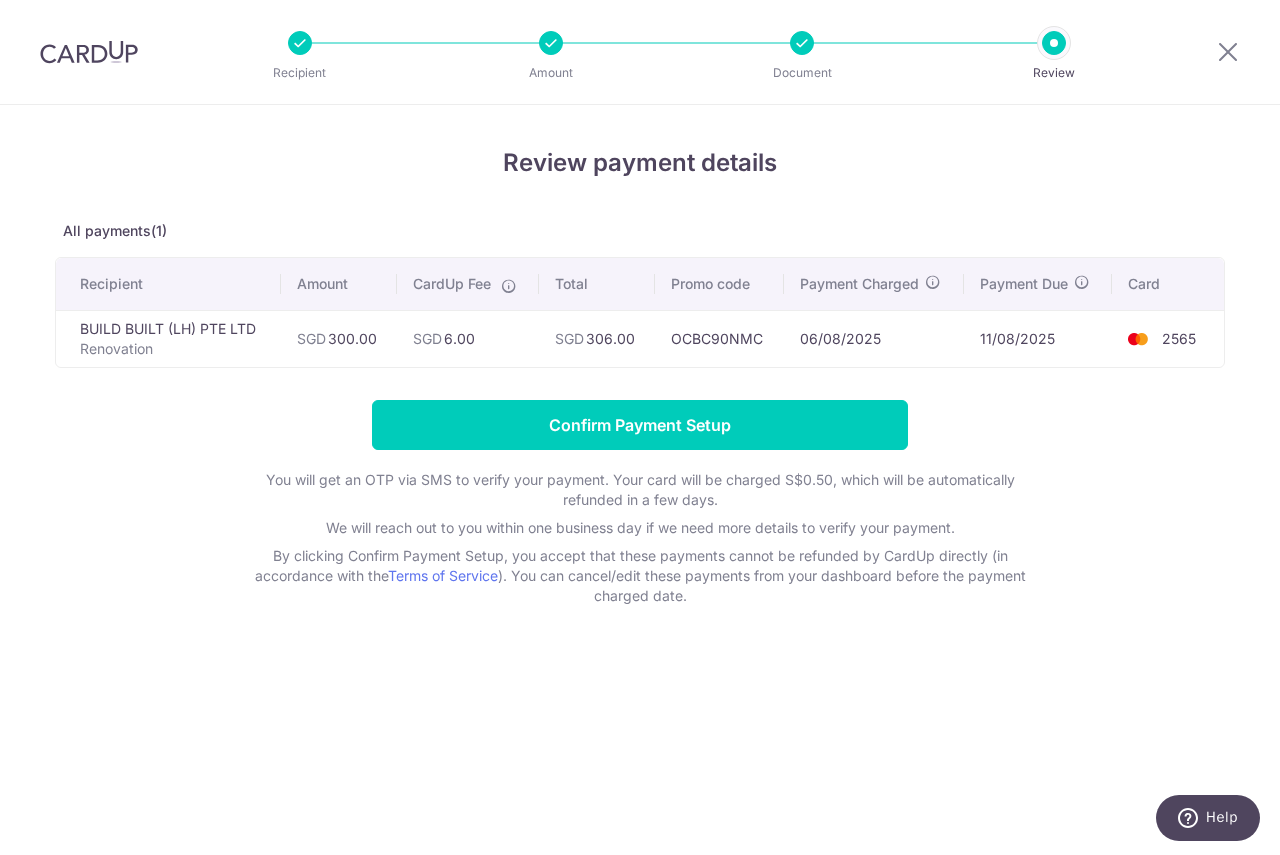 click on "Review payment details
All payments(1)
Recipient
Amount
CardUp Fee
Total
Promo code
Payment Charged
Payment Due
Card
[COMPANY]
Renovation
SGD   [PRICE]
SGD   [PRICE]" at bounding box center (640, 480) 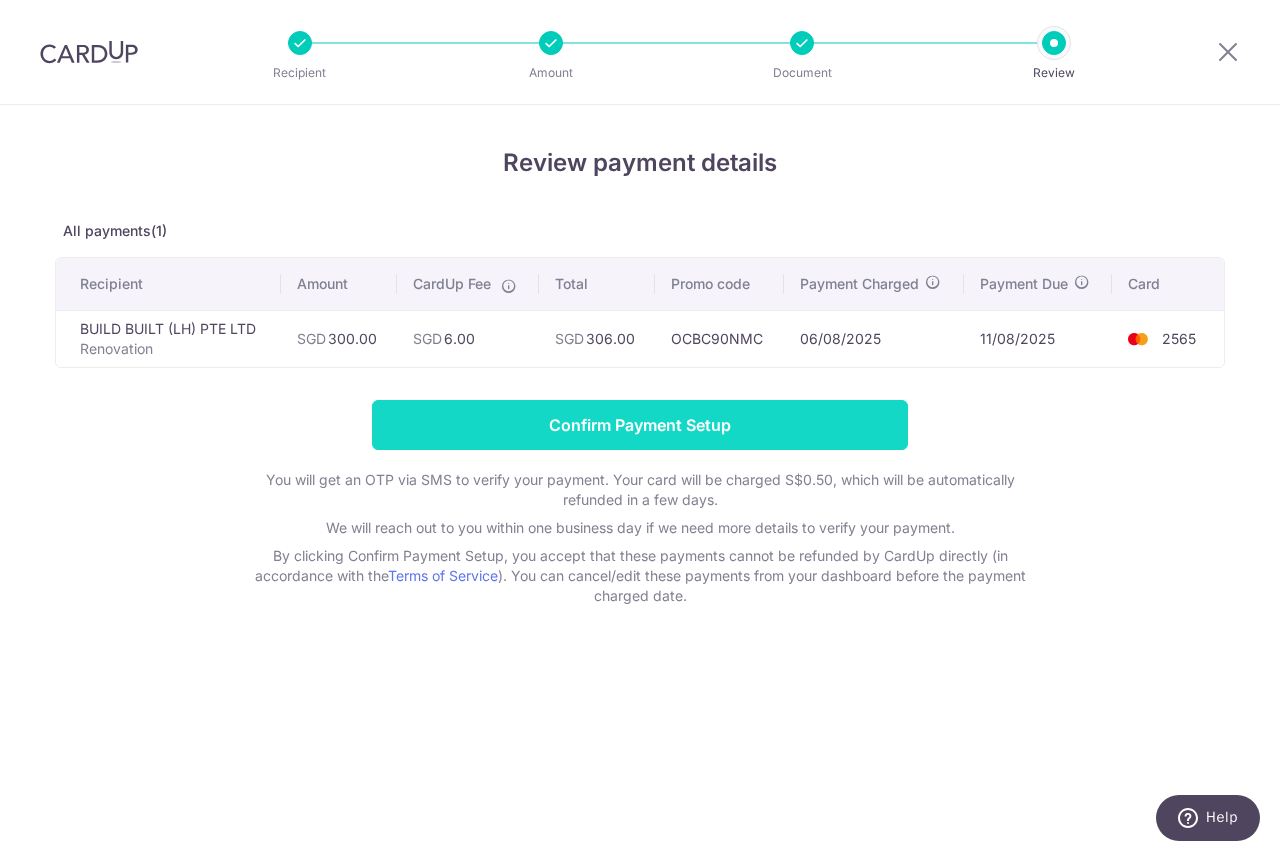 click on "Confirm Payment Setup" at bounding box center [640, 425] 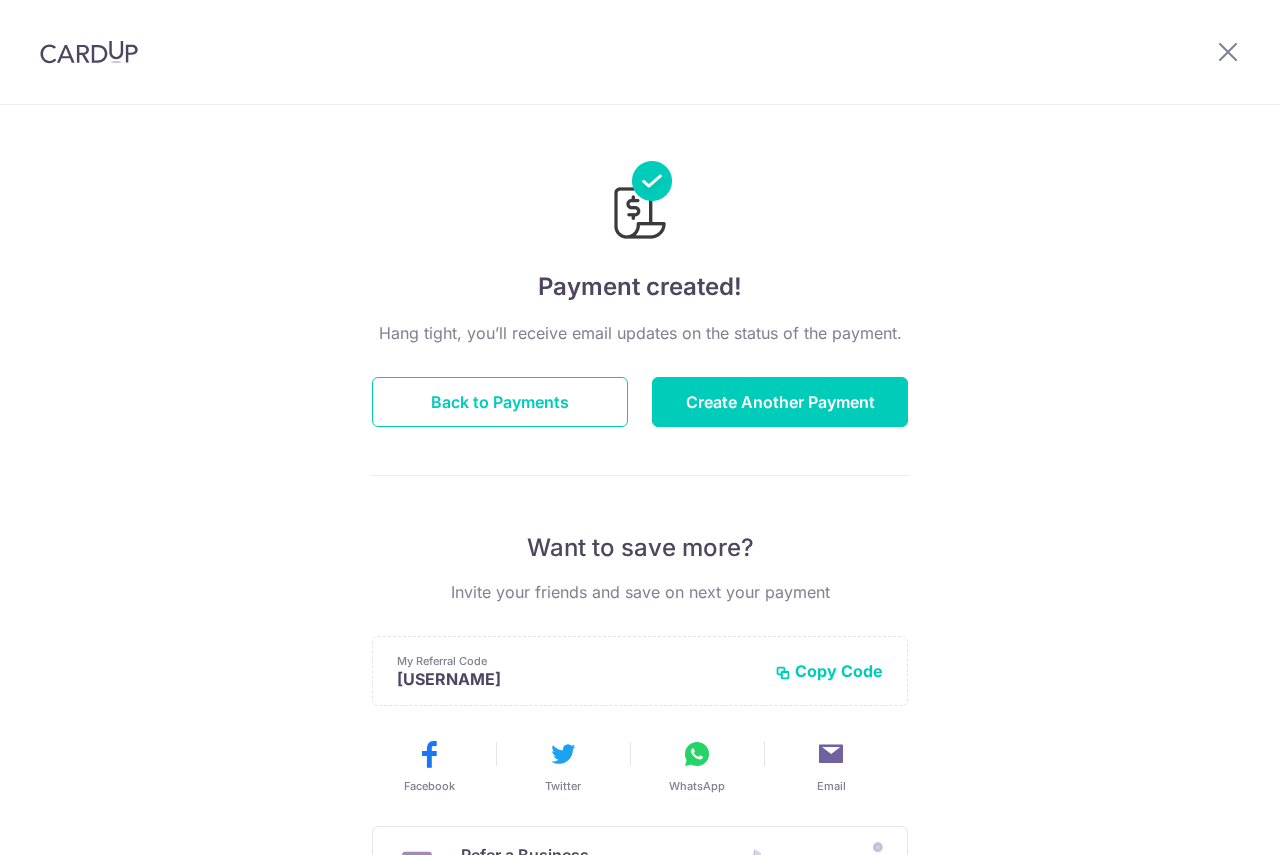 scroll, scrollTop: 0, scrollLeft: 0, axis: both 